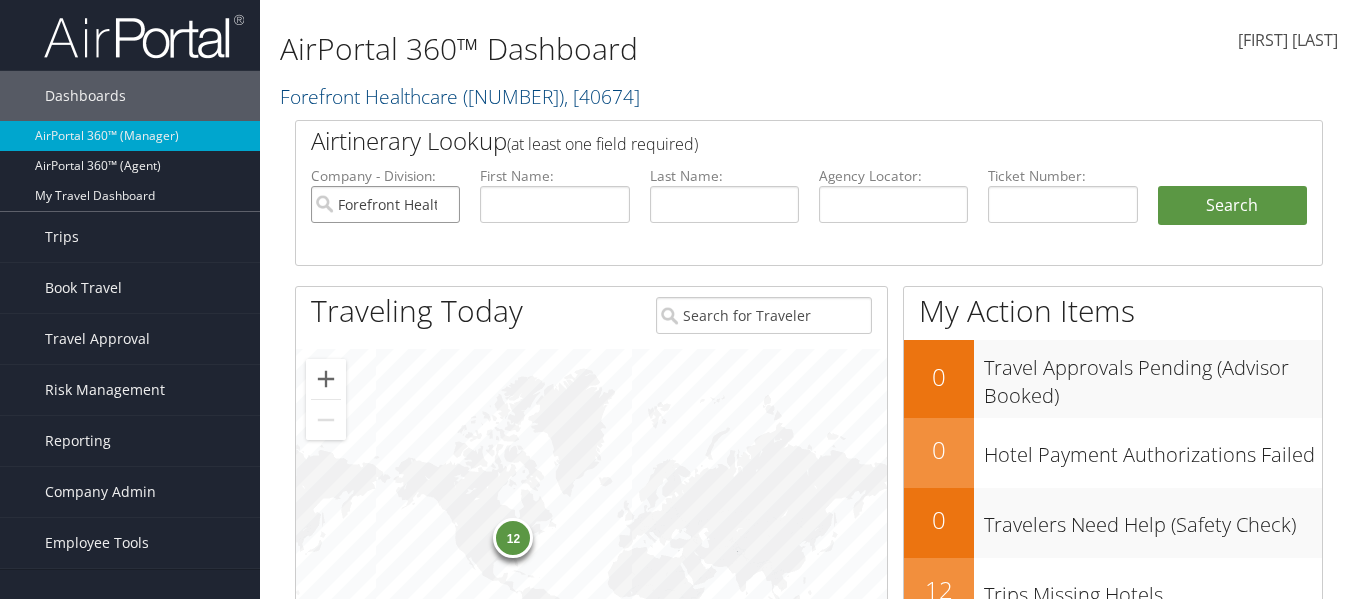 scroll, scrollTop: 0, scrollLeft: 0, axis: both 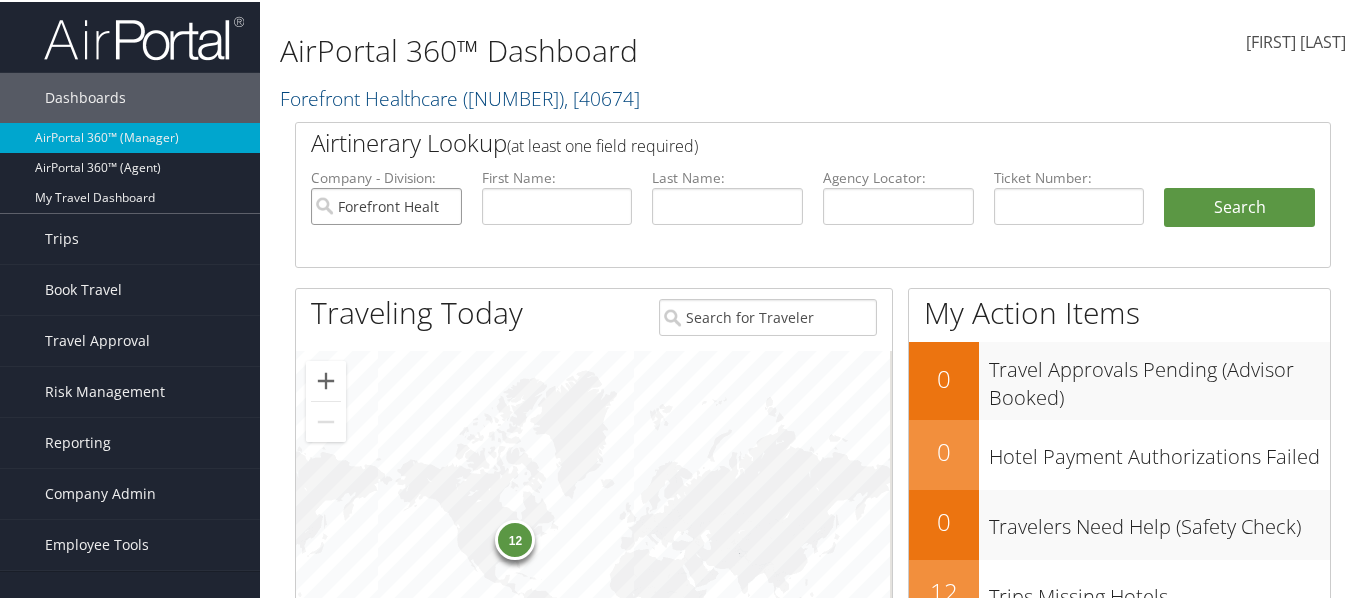 drag, startPoint x: 0, startPoint y: 0, endPoint x: 461, endPoint y: 197, distance: 501.32825 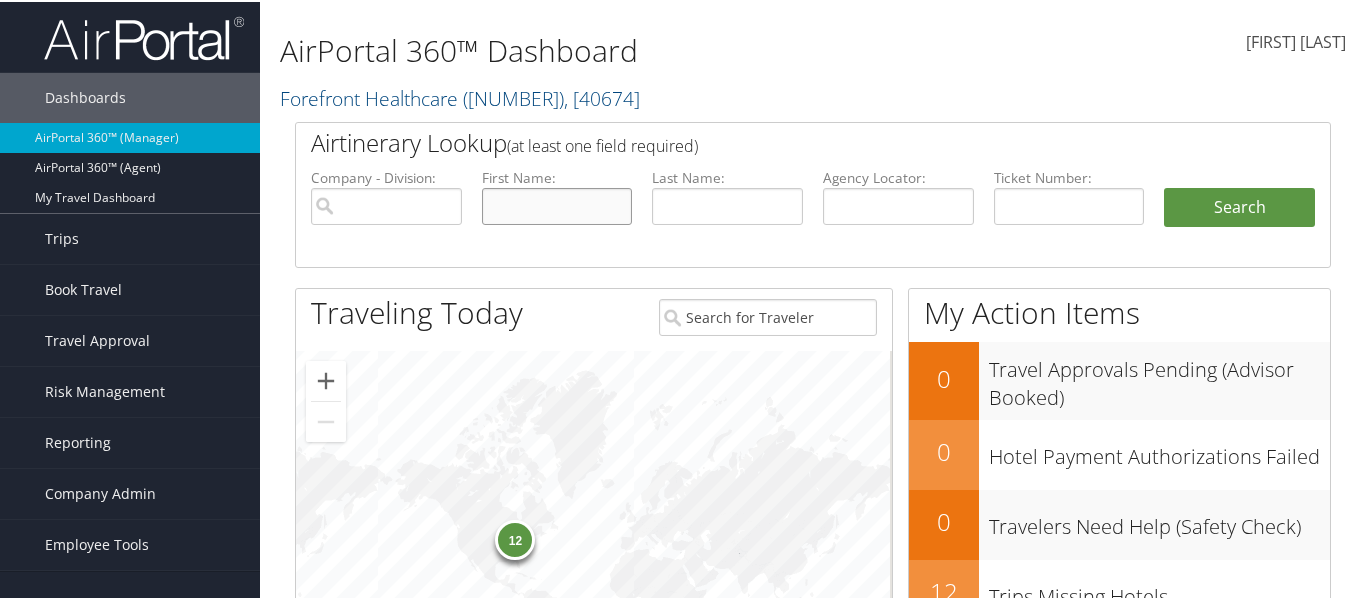 click at bounding box center [557, 204] 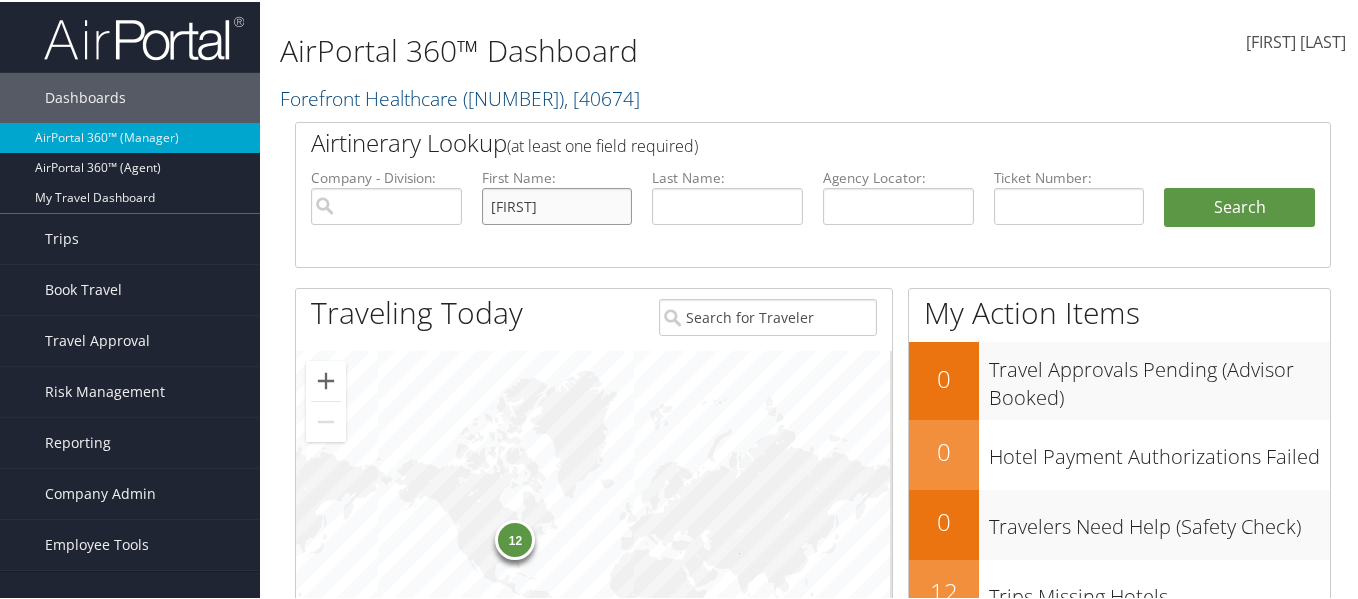 type on "jessica" 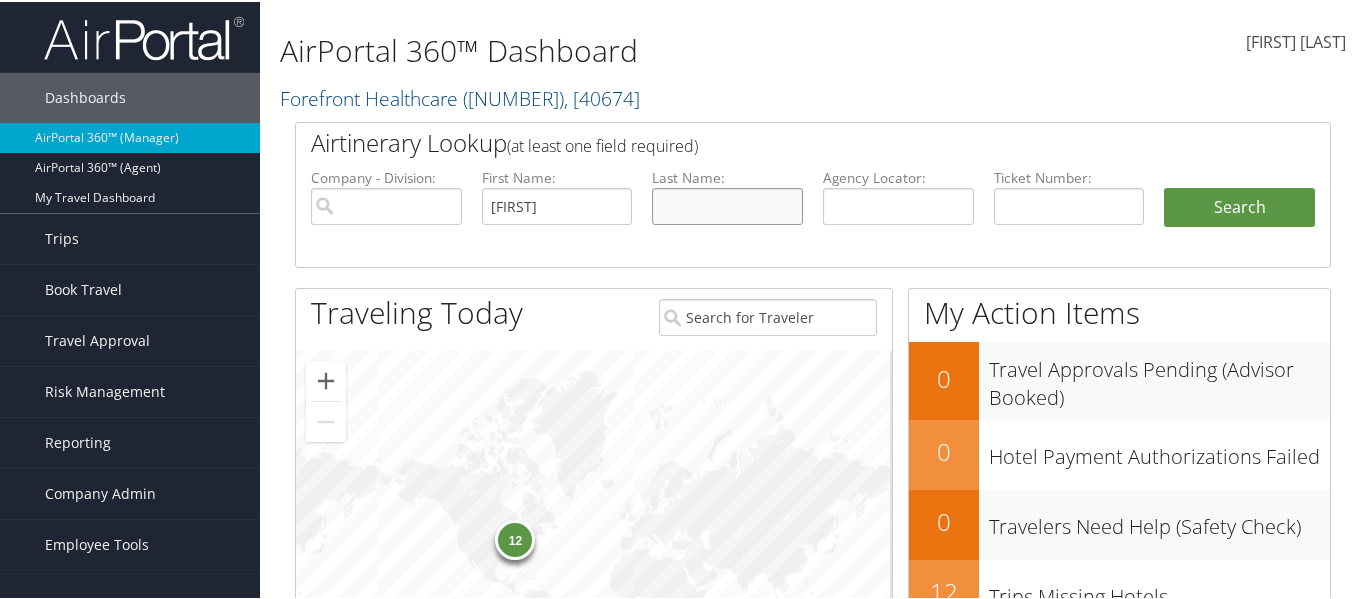 drag, startPoint x: 736, startPoint y: 206, endPoint x: 716, endPoint y: 195, distance: 22.825424 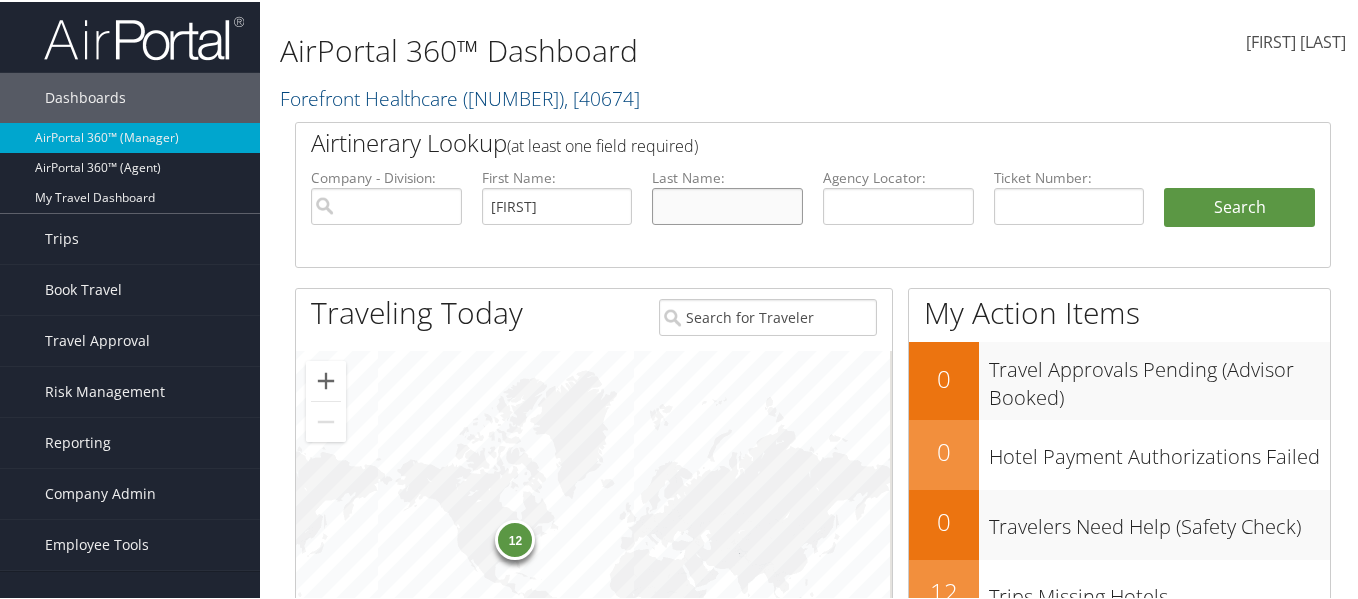 click at bounding box center (727, 204) 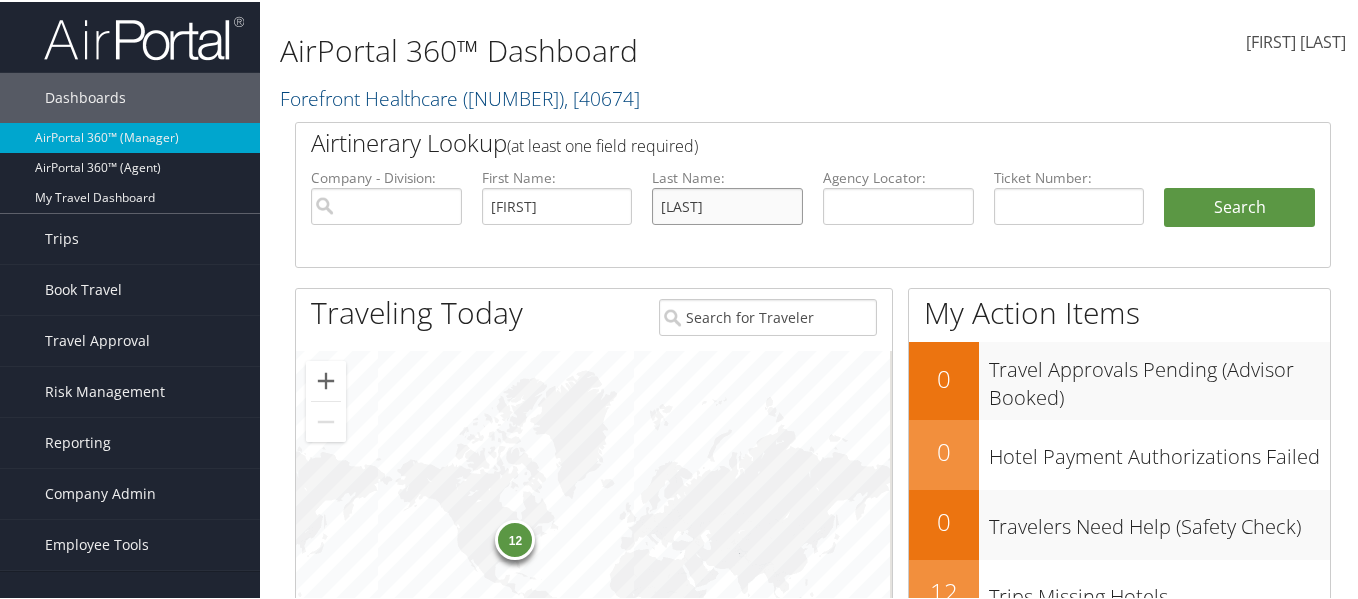 type on "[LAST]" 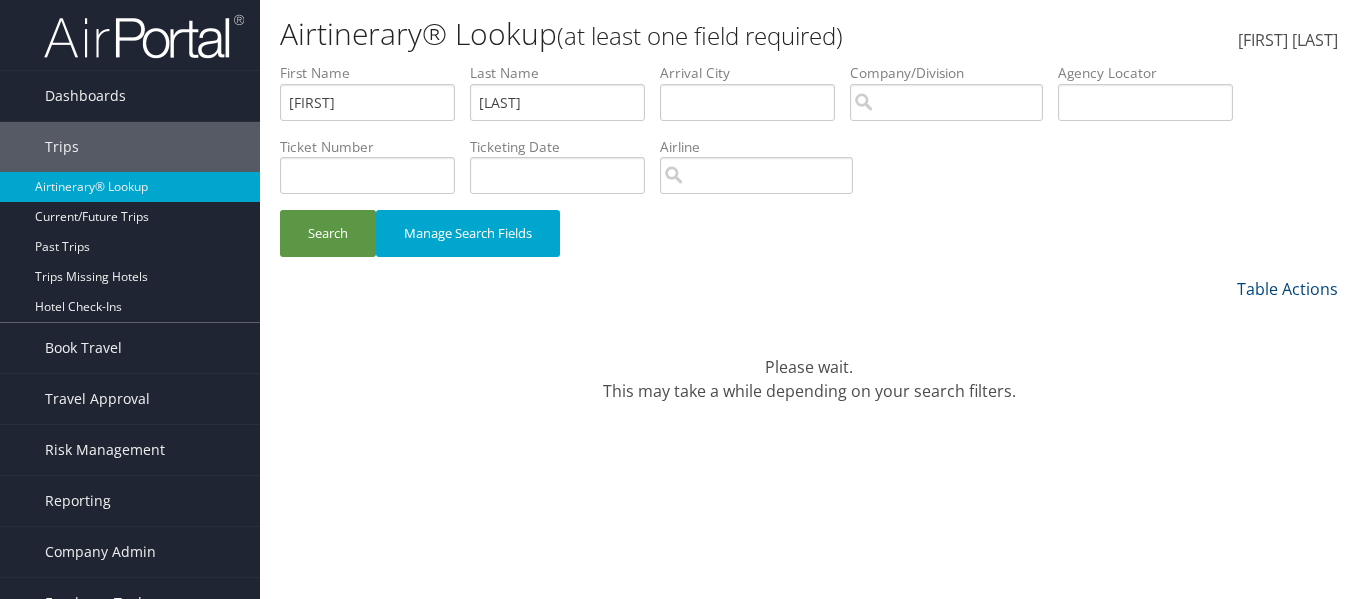 scroll, scrollTop: 0, scrollLeft: 0, axis: both 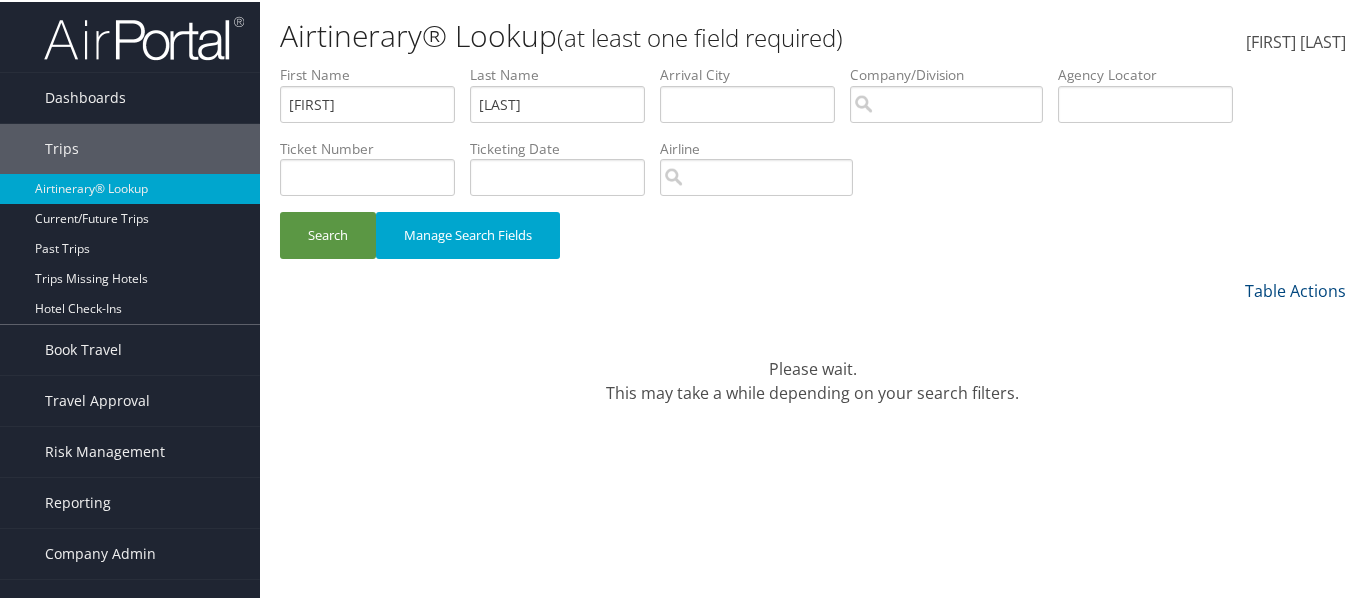 click on "Please wait. This may take a while depending on your search filters." at bounding box center [813, 367] 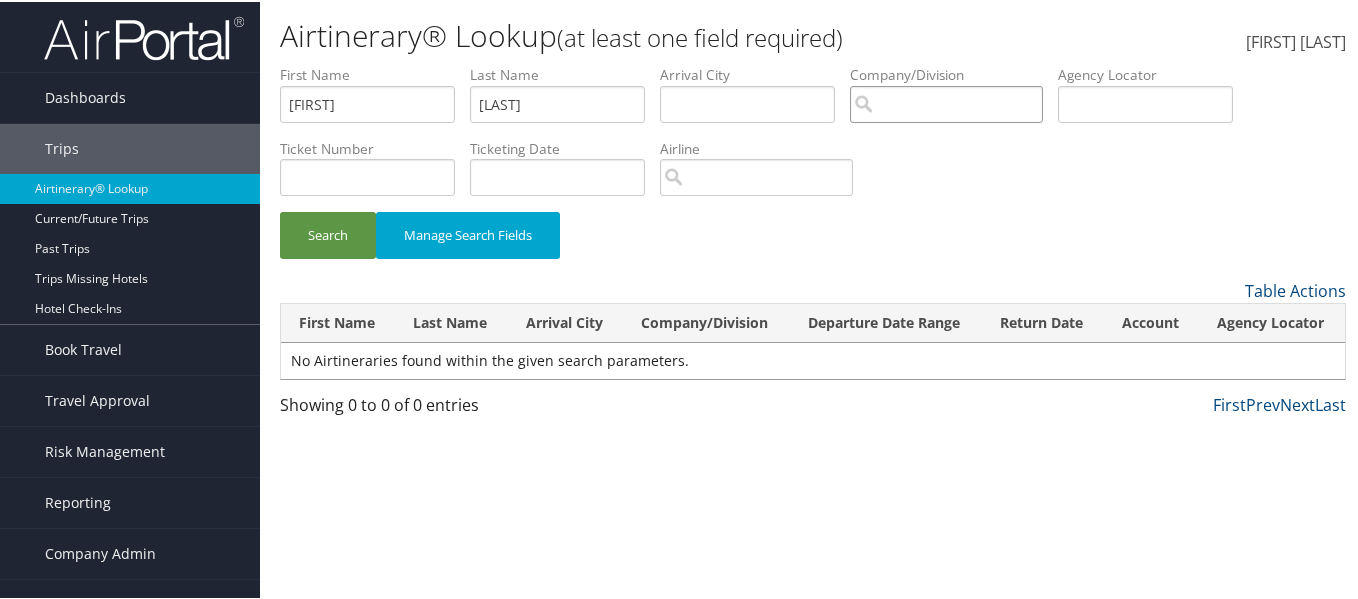 click at bounding box center [946, 102] 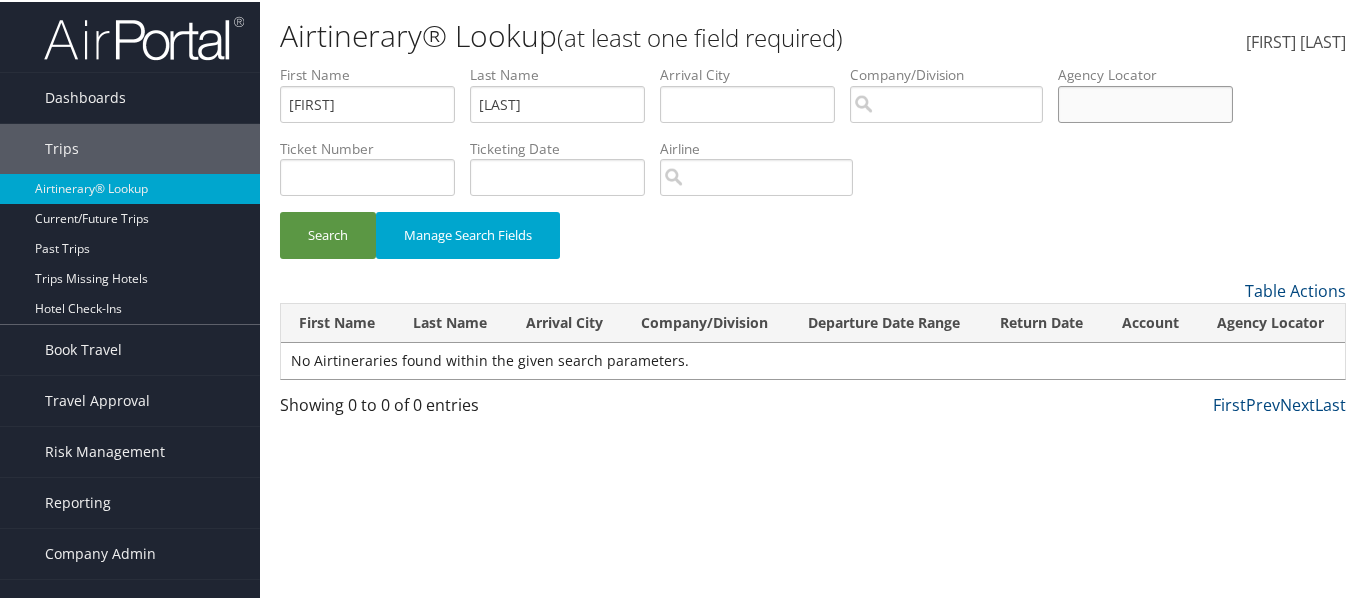 click at bounding box center (1145, 102) 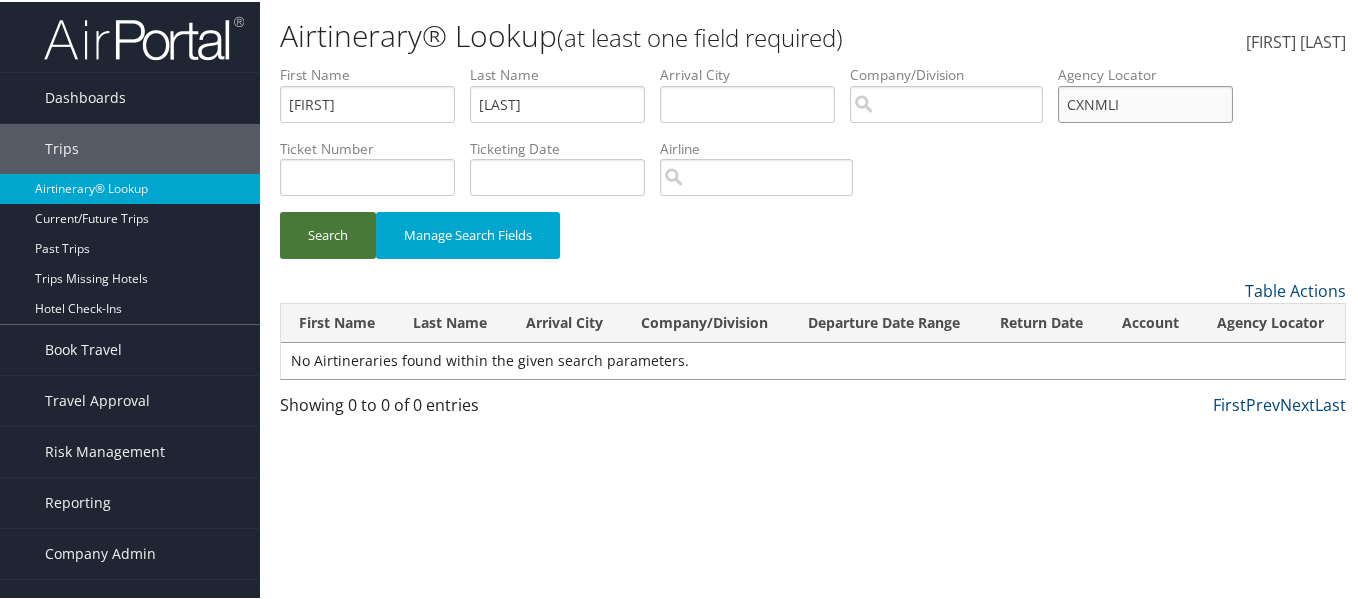 type on "CXNMLI" 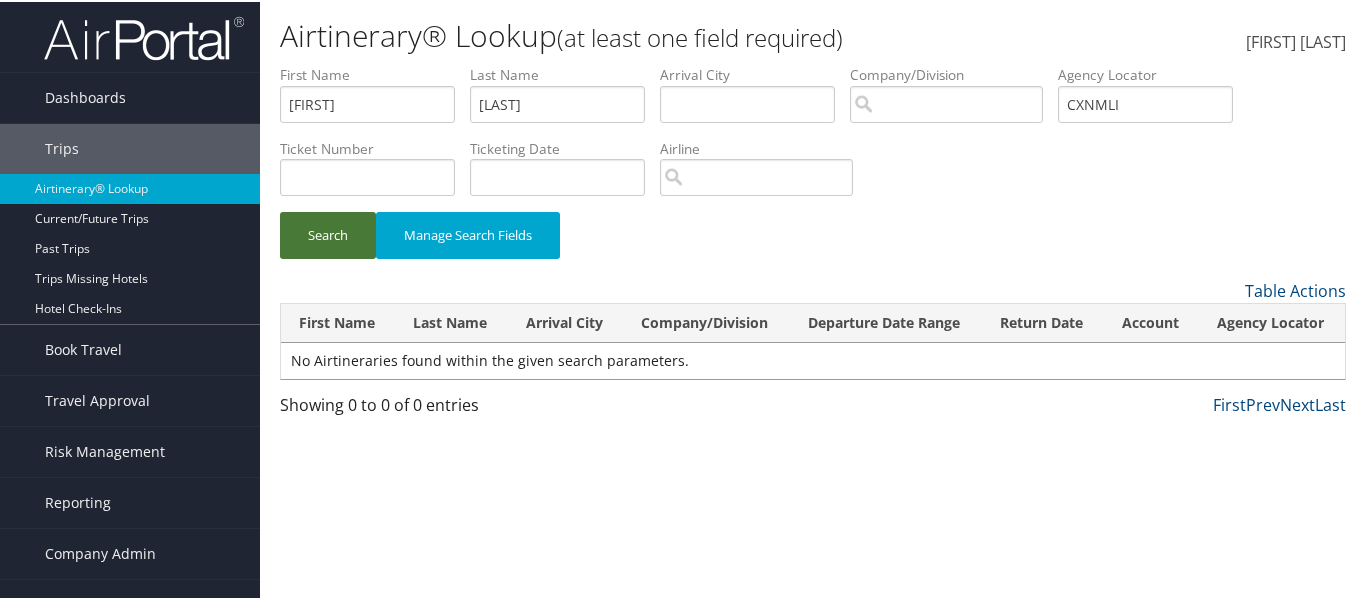 click on "Search" at bounding box center [328, 233] 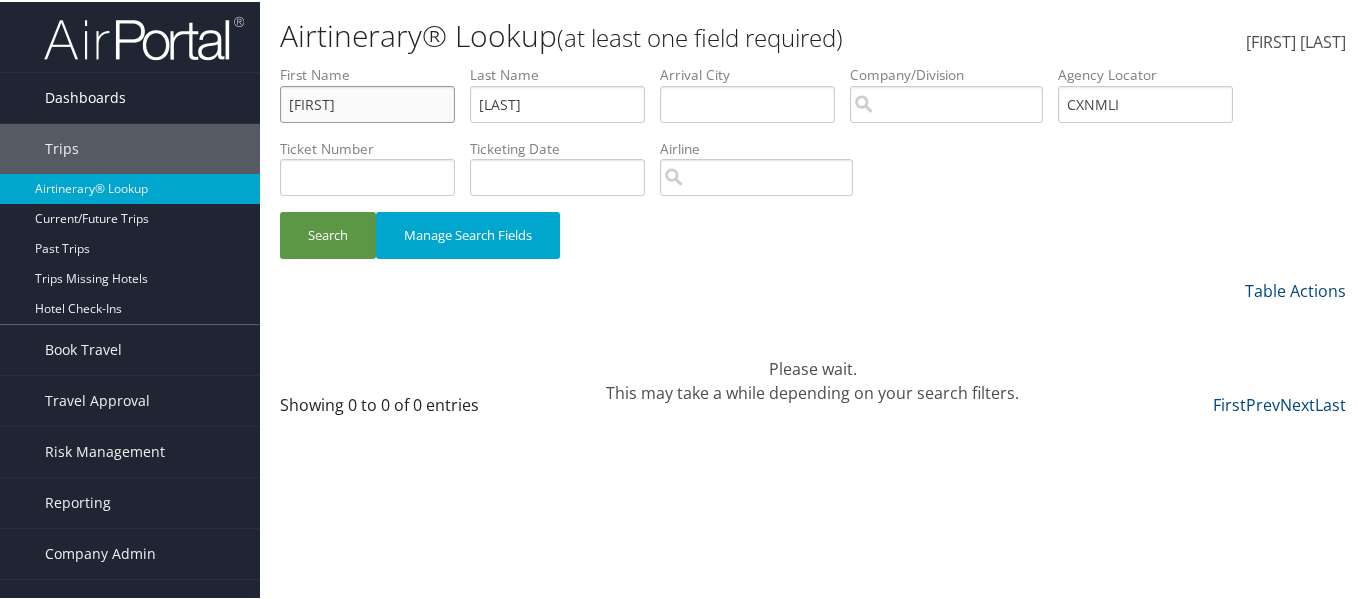 drag, startPoint x: 356, startPoint y: 110, endPoint x: 253, endPoint y: 110, distance: 103 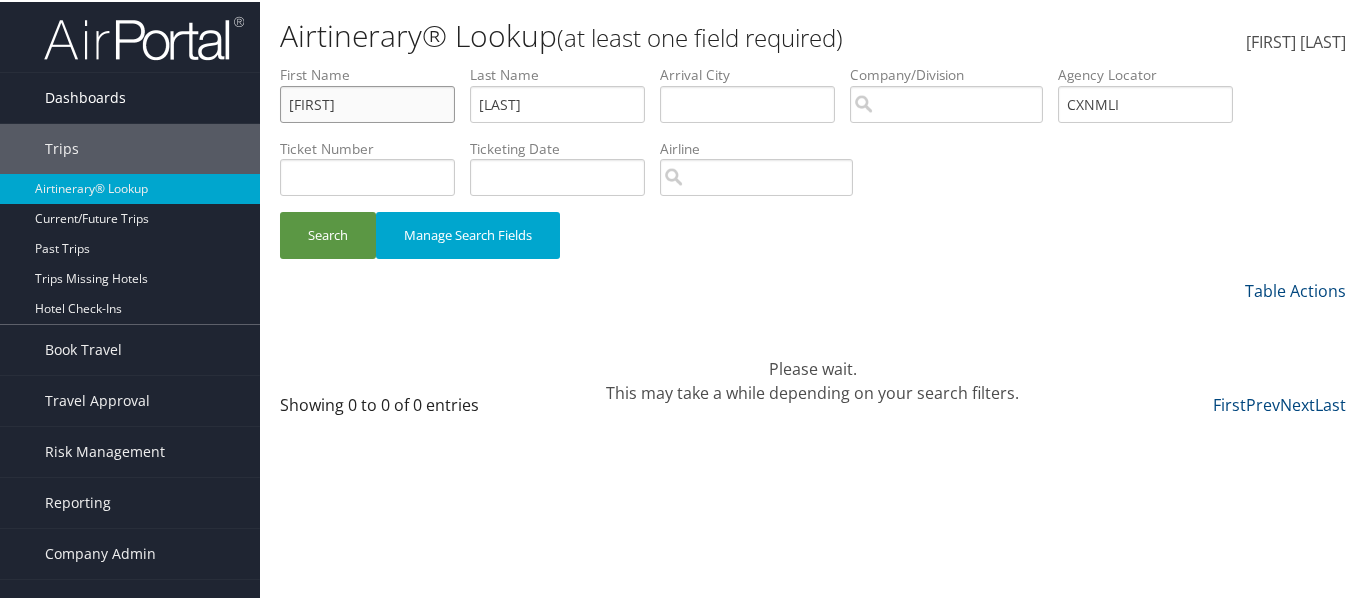 click on "Dashboards AirPortal 360™ (Manager) AirPortal 360™ (Agent) My Travel Dashboard   Trips Airtinerary® Lookup Current/Future Trips Past Trips Trips Missing Hotels Hotel Check-ins   Book Travel Agent Booking Request Approval Request (Beta) Book/Manage Online Trips   Travel Approval Pending Trip Approvals Approved Trips Canceled Trips Approvals (Beta)   Risk Management SecurityLogic® Map Assistance Requests Travel Alerts Notifications   Reporting Unused Tickets Savings Tracker Value Scorecard Virtual Pay Lookup Domo   Company Admin Company Information Configure Approval Types (Beta) People Users (Beta) Vendor Contracts Travel Agency Contacts Help Desk Travel Policy Forms Of Payment Service Fees  Reporting Fields (Beta) Report Settings Technology Settings Airtinerary® Settings Virtual Pay Settings Consultative Services Notes Activity Log   Employee Tools" at bounding box center (683, 299) 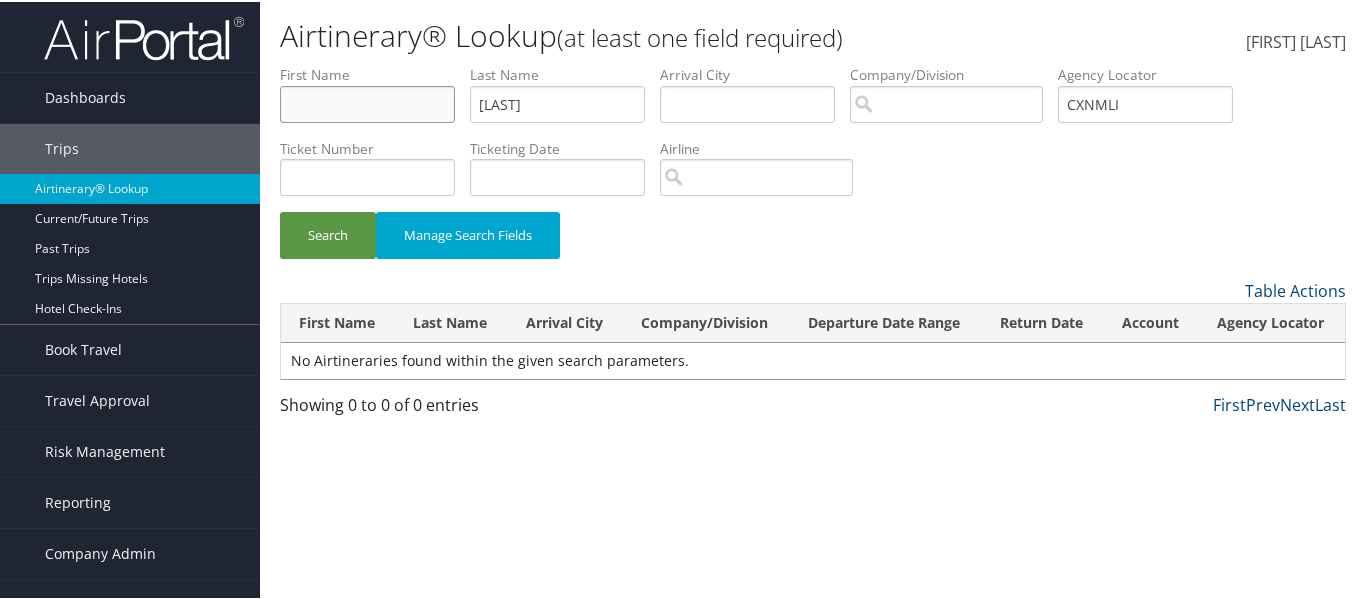 type 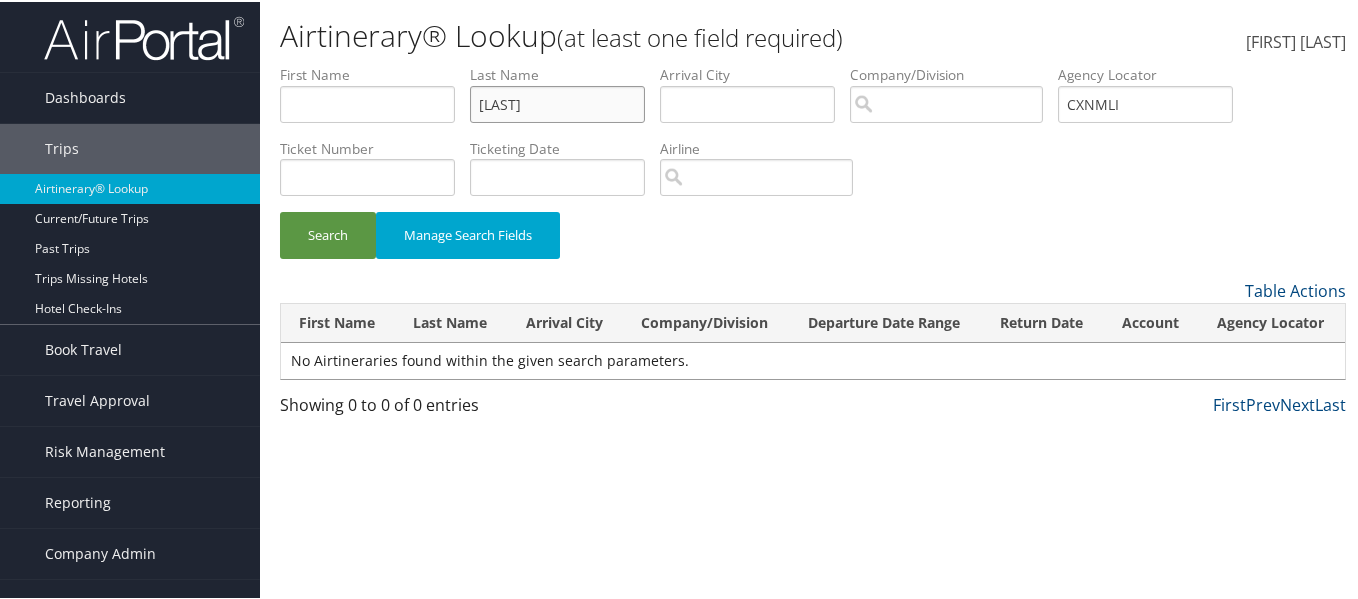 click on "First Name Last Name blanding Departure City Arrival City Company/Division Airport/City Code Departure Date Range Agency Locator CXNMLI Ticket Number Ticketing Date Invoice Number Flight Number Agent Name Air Confirmation Hotel Confirmation Credit Card - Last 4 Digits Airline Car Rental Chain Hotel Chain Rail Vendor Authorization Billable Client Code Cost Center Department Explanation Manager ID Project Purpose Region Traveler ID" at bounding box center (813, 63) 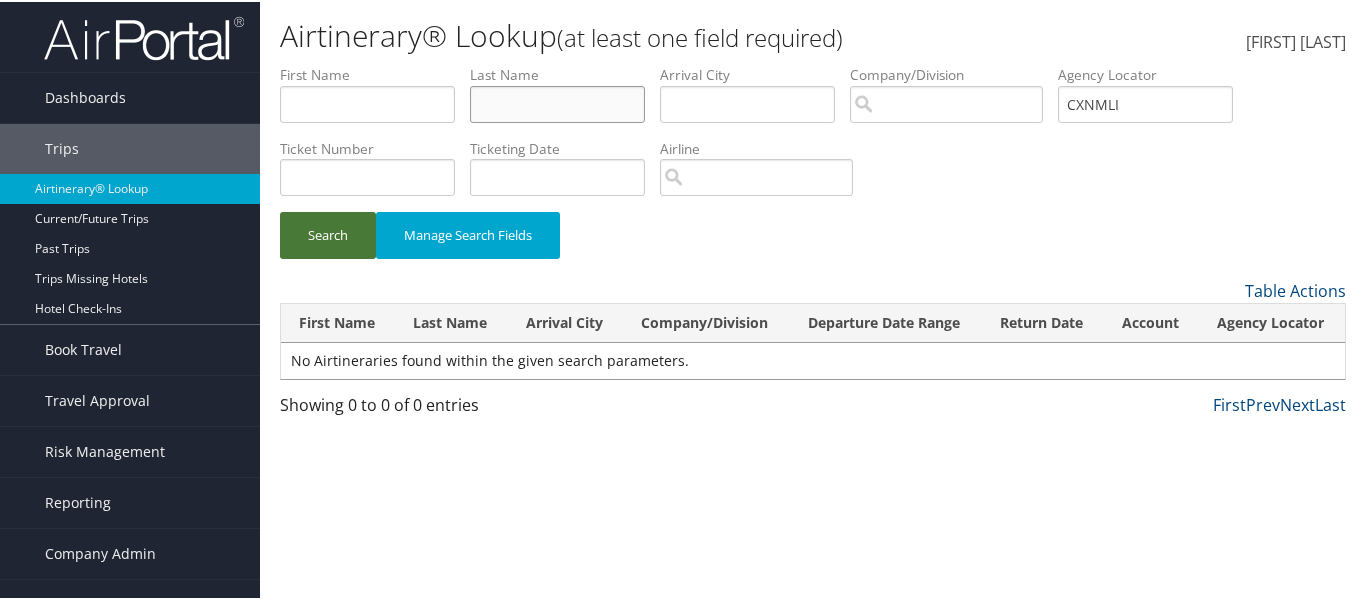 type 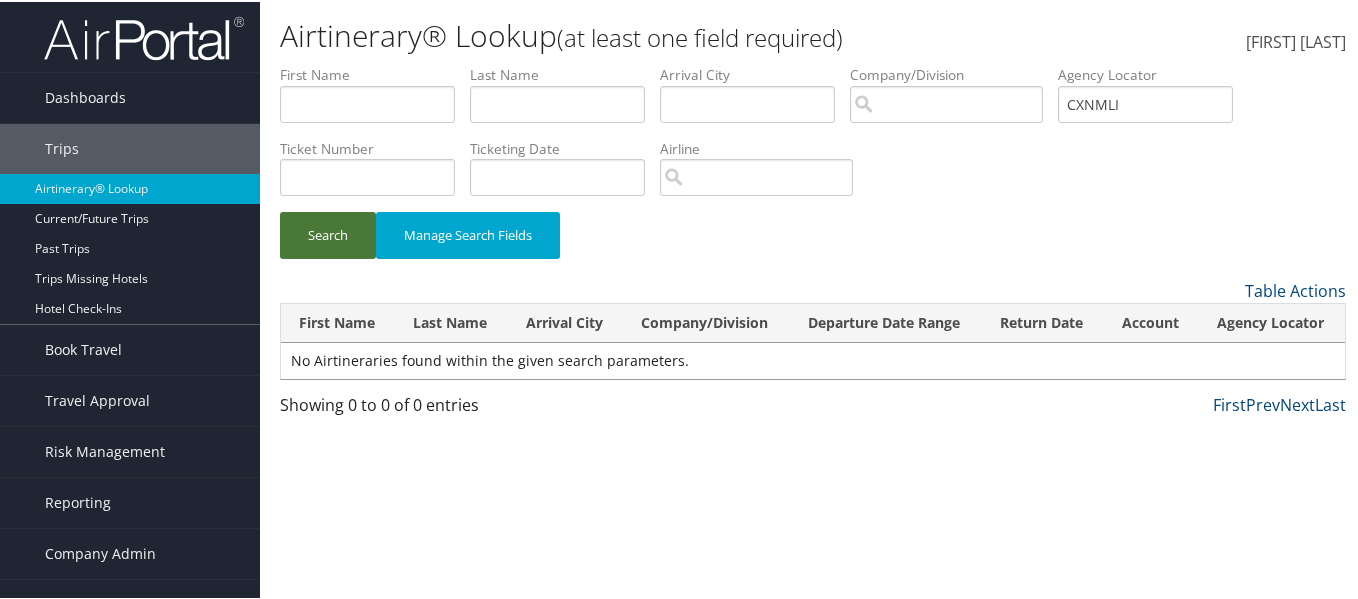 click on "Search" at bounding box center [328, 233] 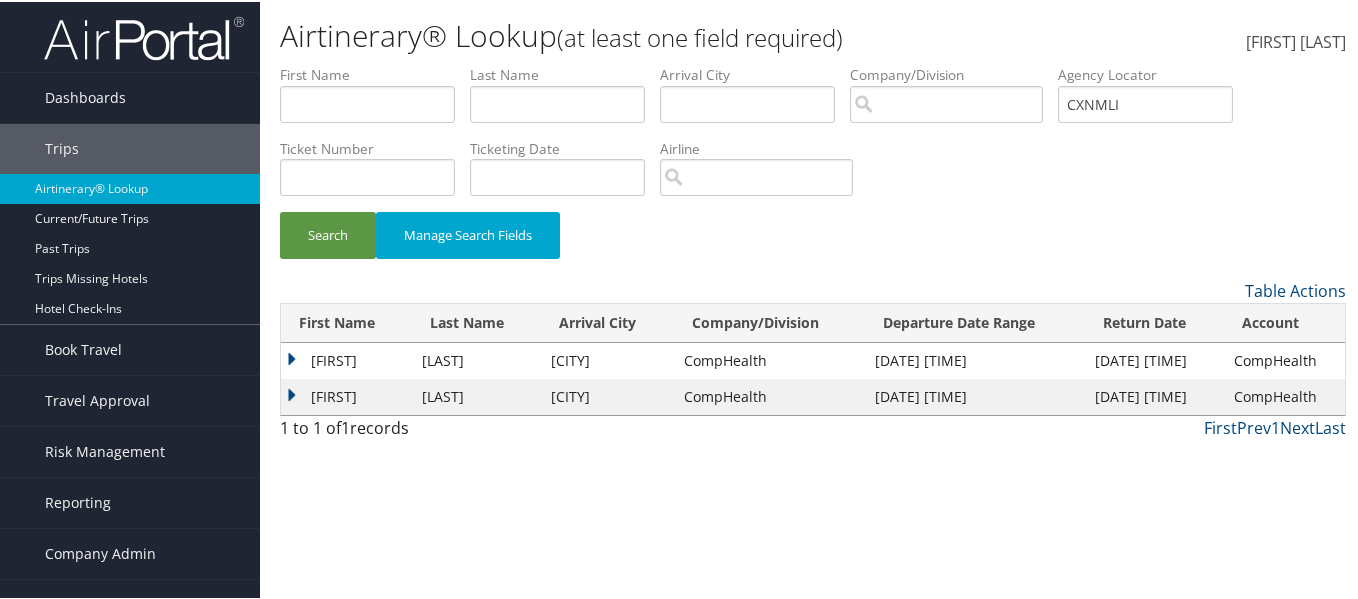 click on "Jessica" at bounding box center [346, 359] 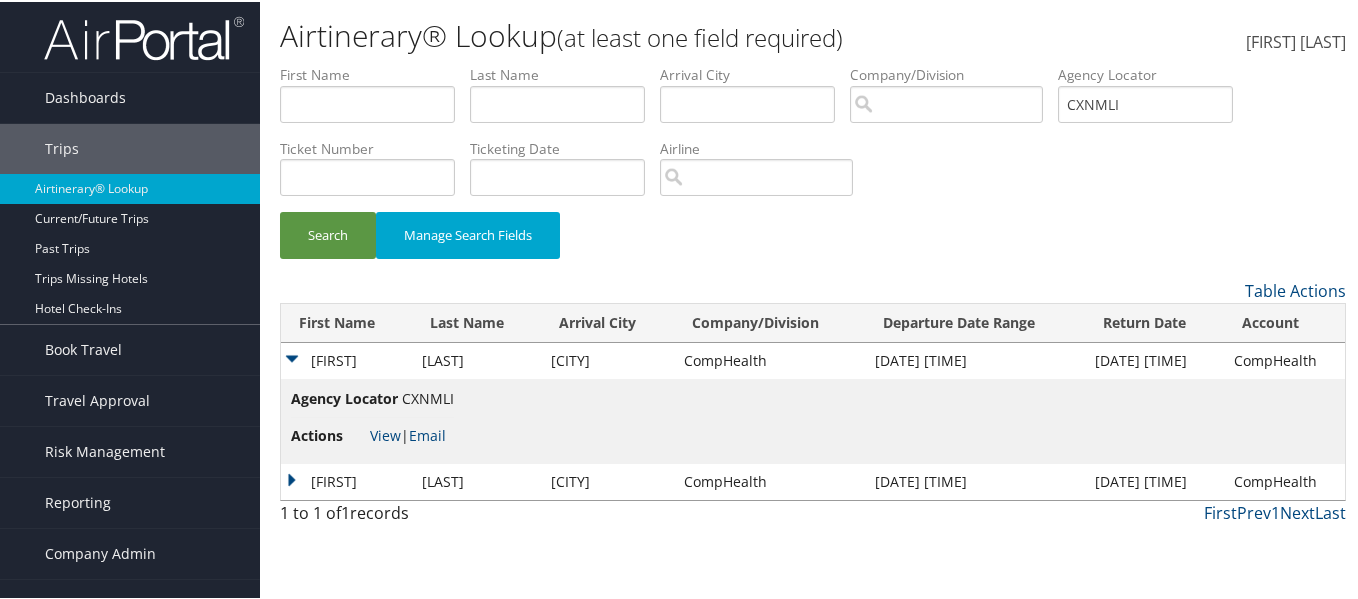click on "Blanding" at bounding box center [476, 480] 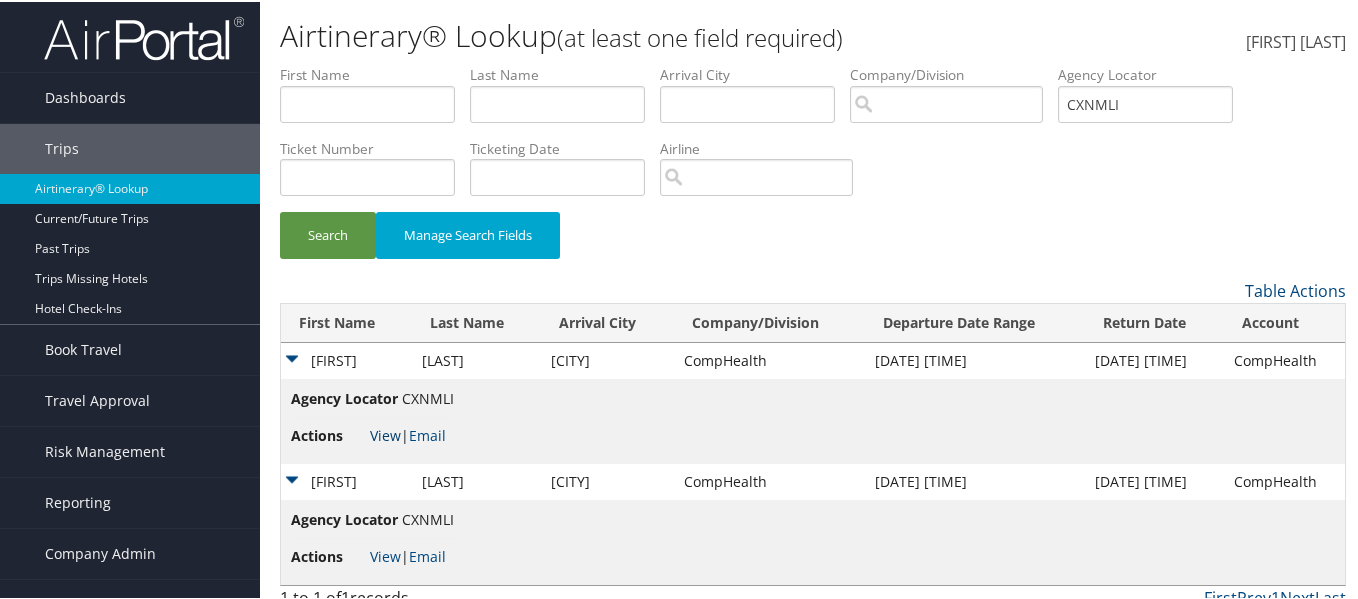 click on "View" at bounding box center [385, 433] 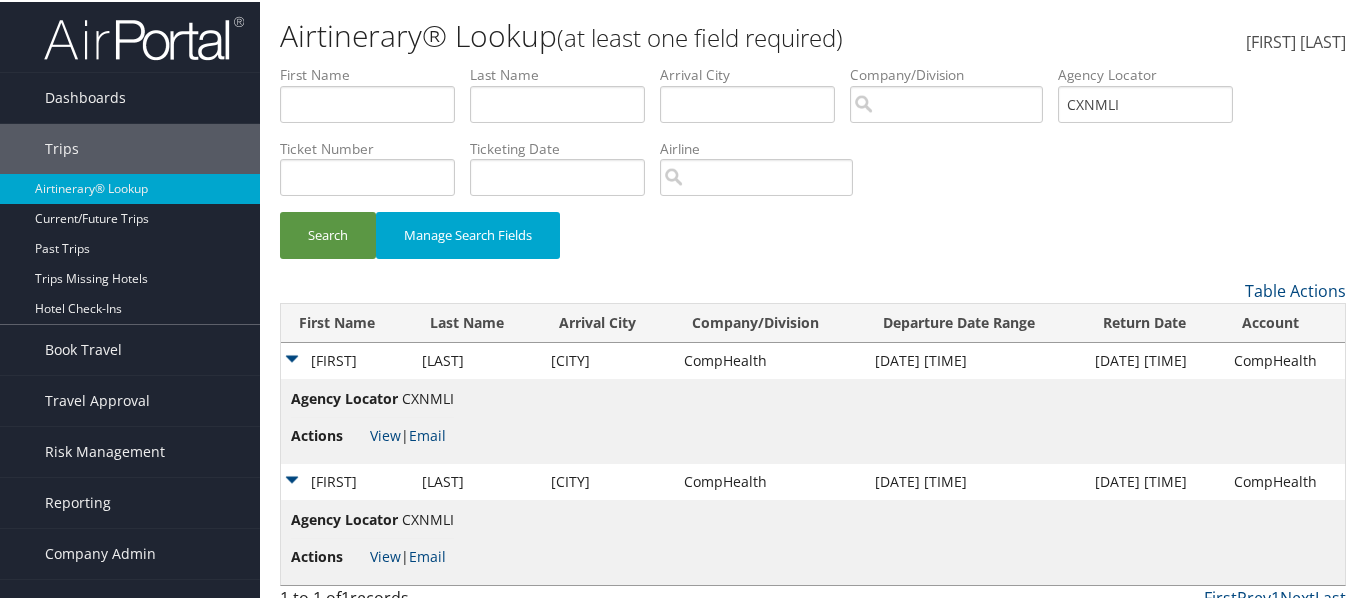 click on "Table Actions" at bounding box center [950, 289] 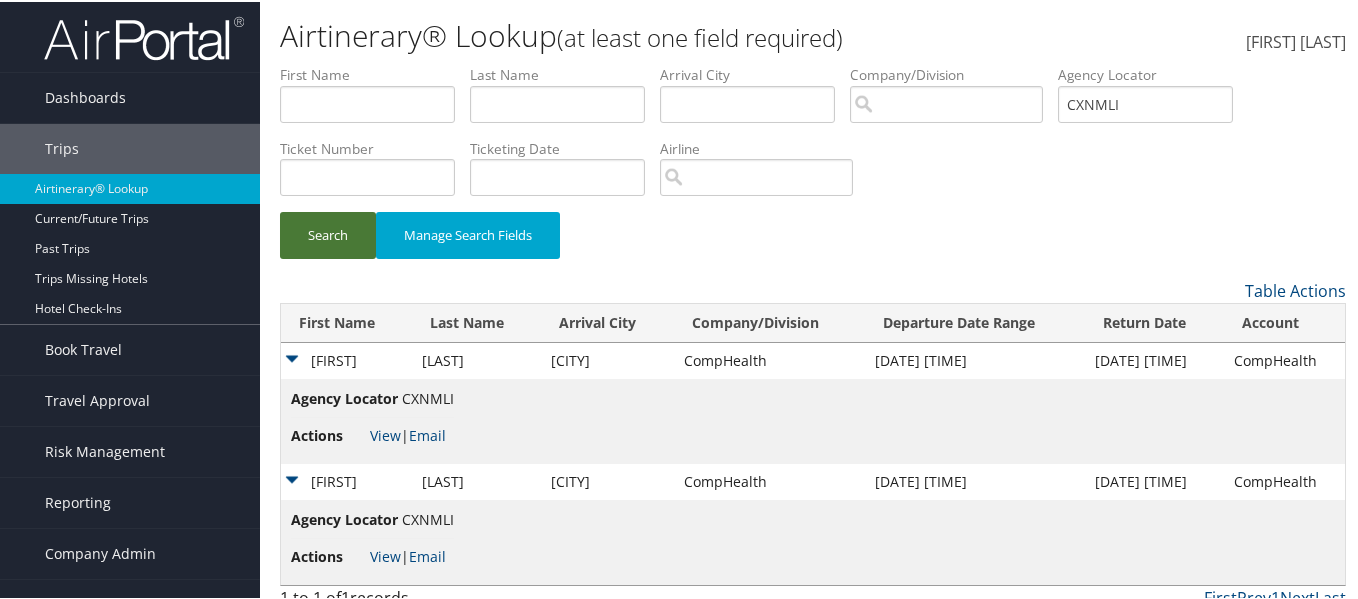 drag, startPoint x: 336, startPoint y: 250, endPoint x: 345, endPoint y: 239, distance: 14.21267 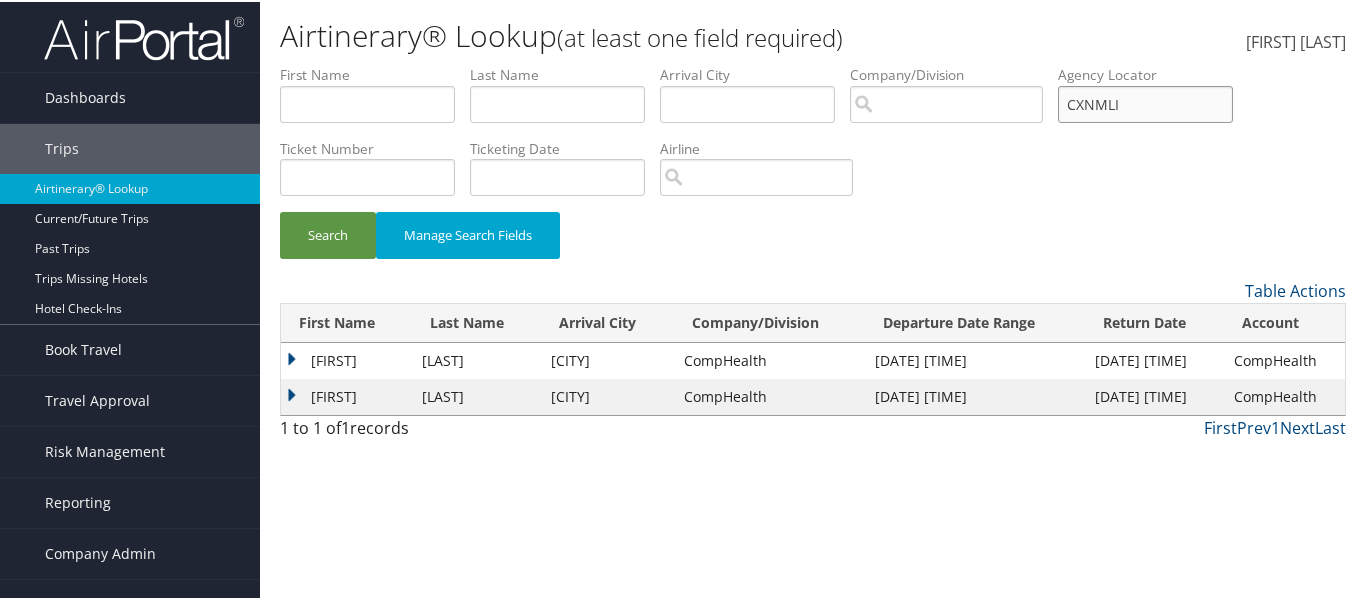drag, startPoint x: 1148, startPoint y: 104, endPoint x: 1074, endPoint y: 109, distance: 74.168724 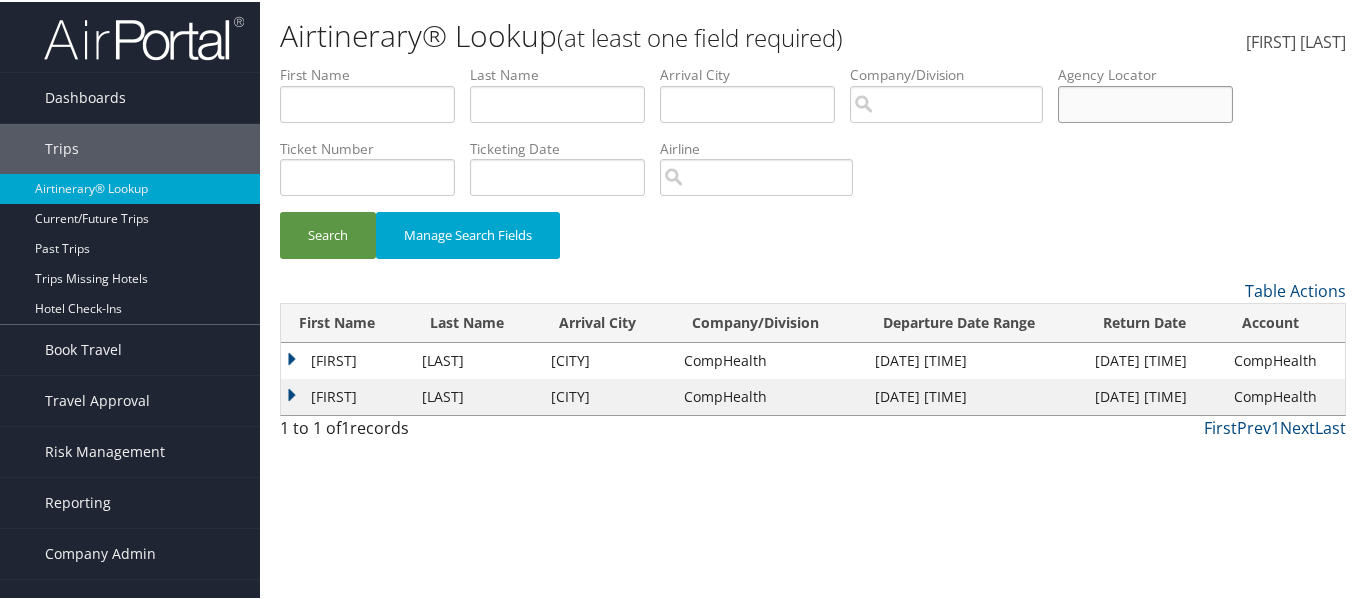 type 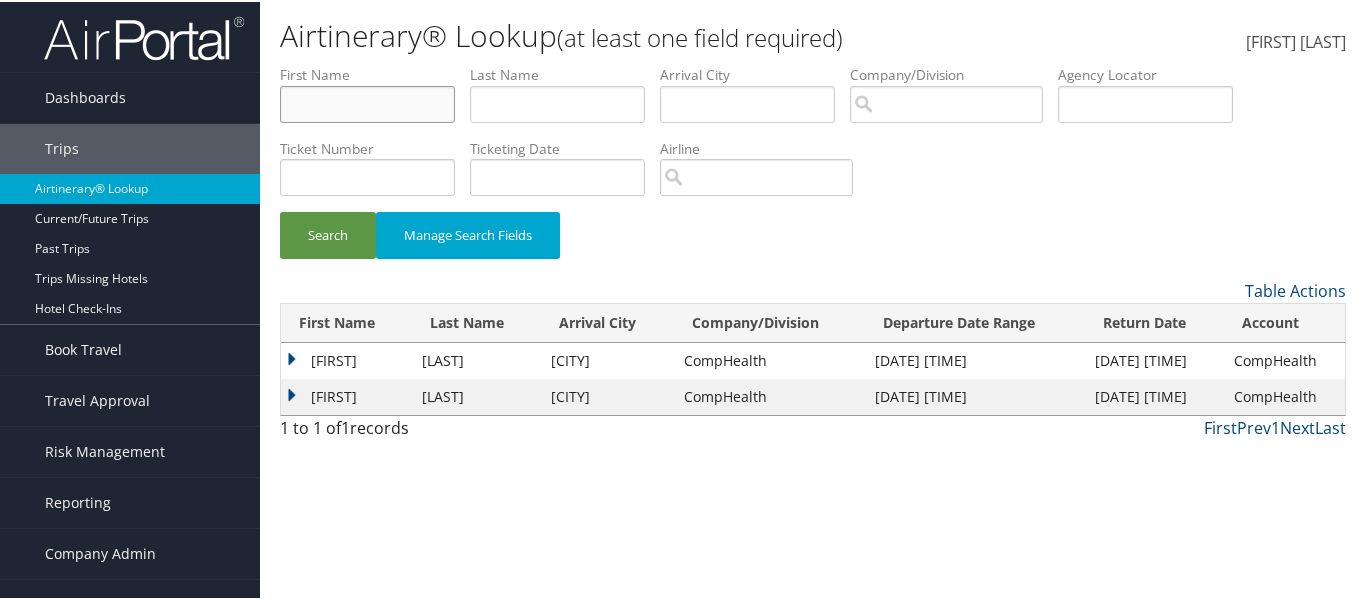 drag, startPoint x: 370, startPoint y: 108, endPoint x: 462, endPoint y: 121, distance: 92.91394 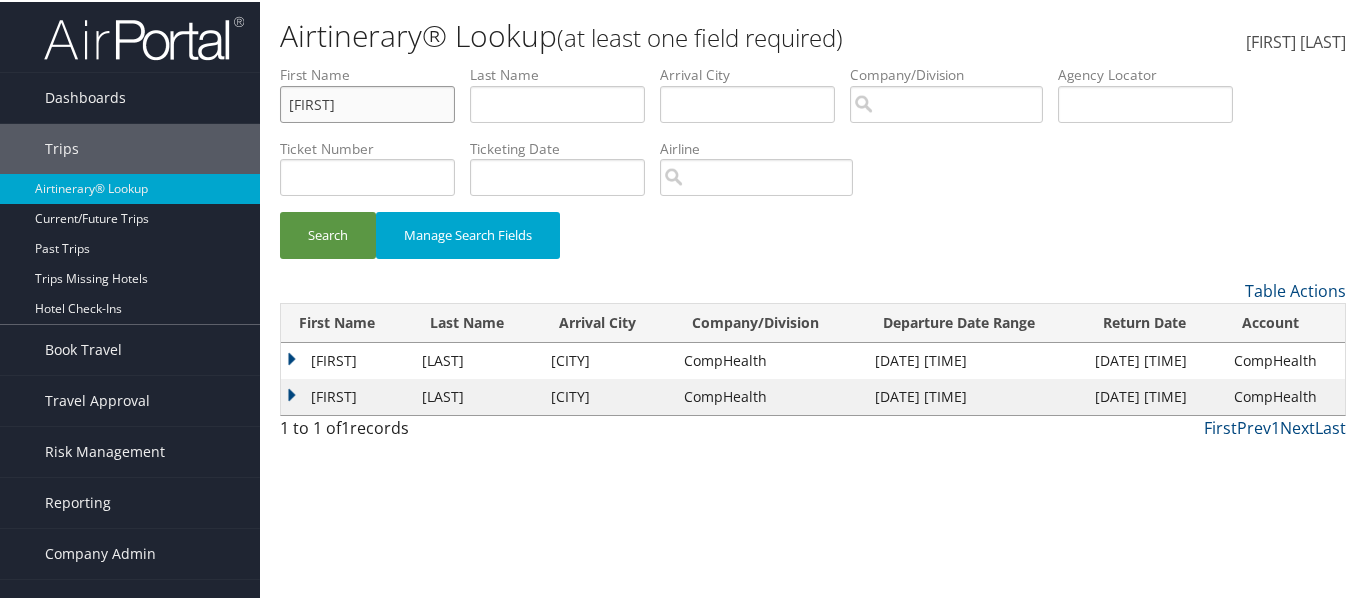 type on "jessica" 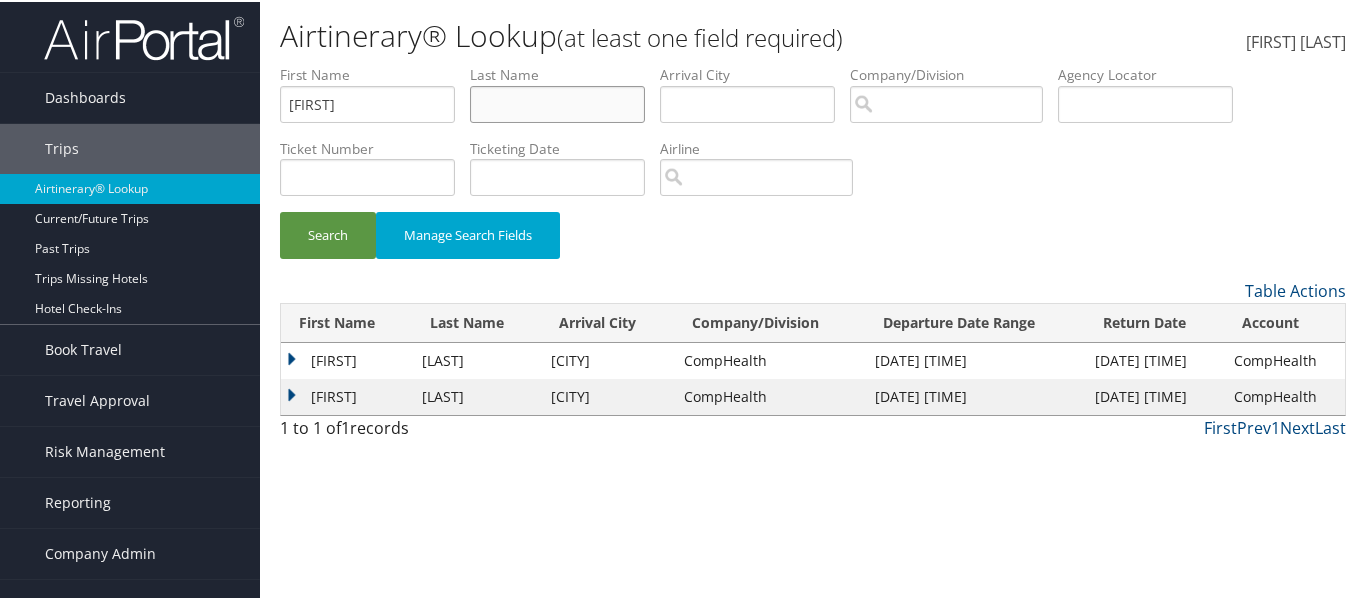 drag, startPoint x: 583, startPoint y: 101, endPoint x: 733, endPoint y: 38, distance: 162.69296 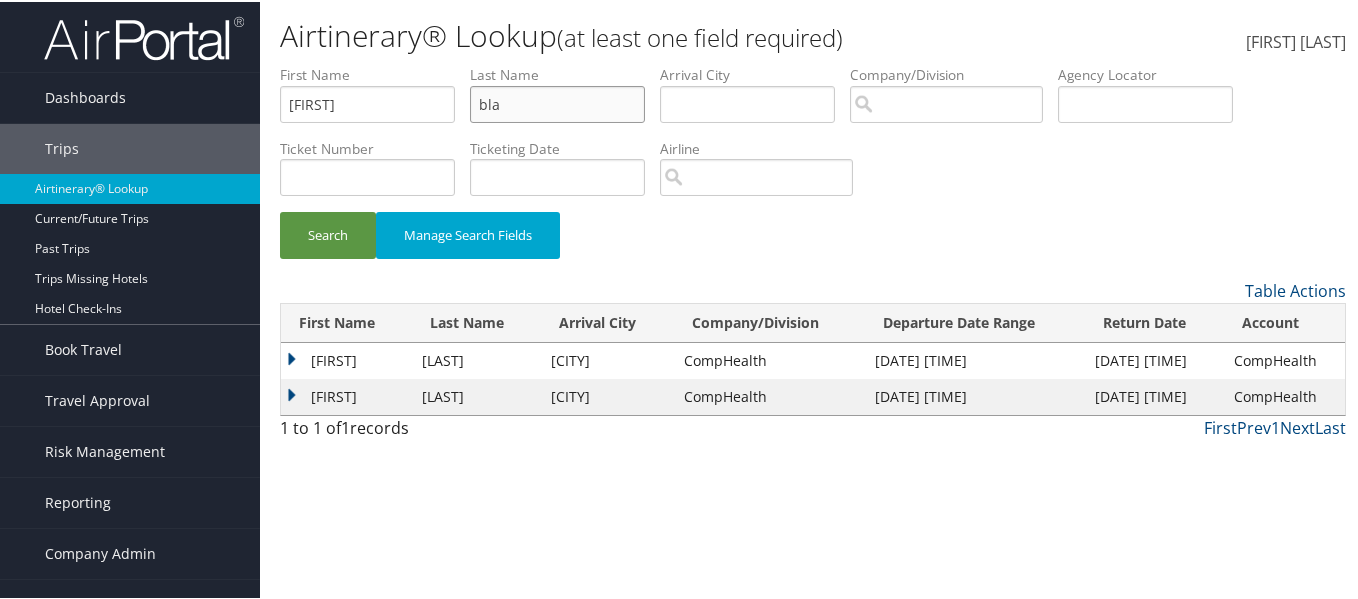 drag, startPoint x: 533, startPoint y: 105, endPoint x: 409, endPoint y: 98, distance: 124.197426 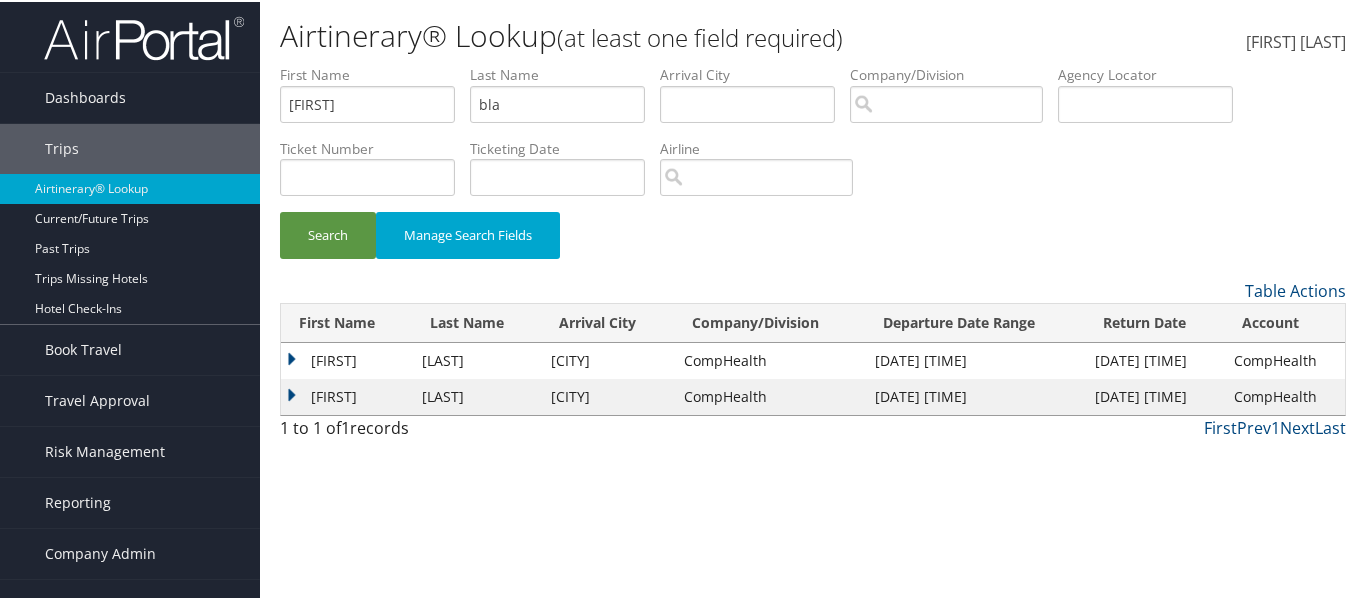 click on "Last Name" at bounding box center (565, 73) 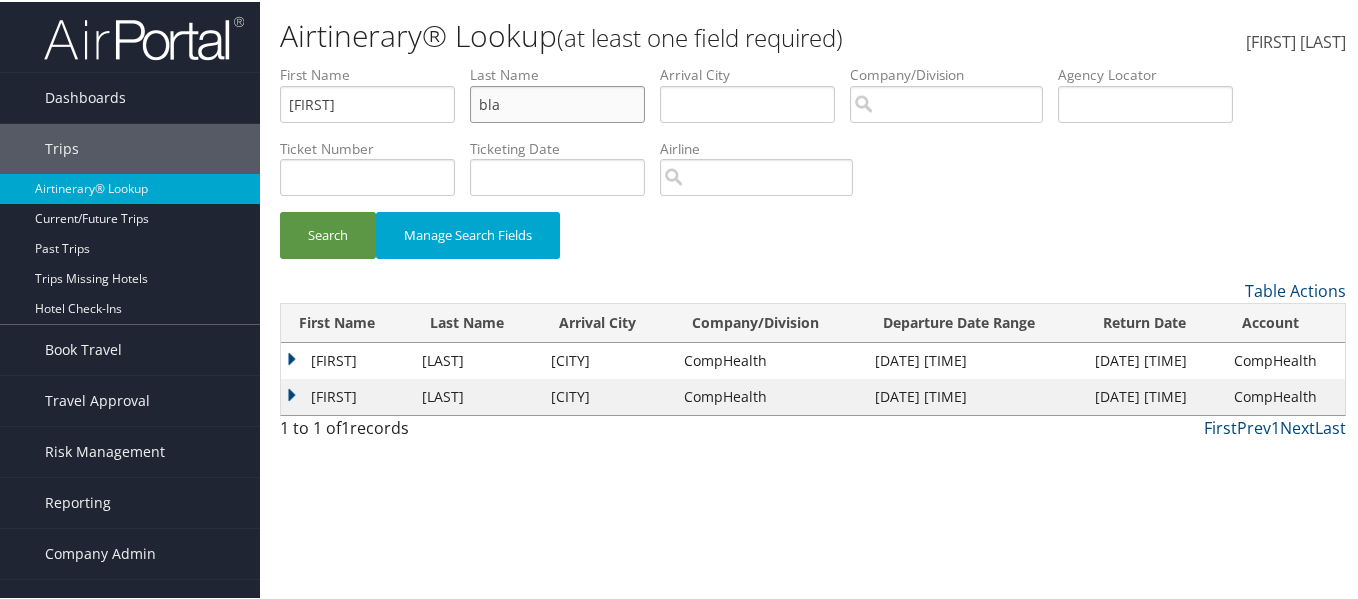 click on "bla" at bounding box center [557, 102] 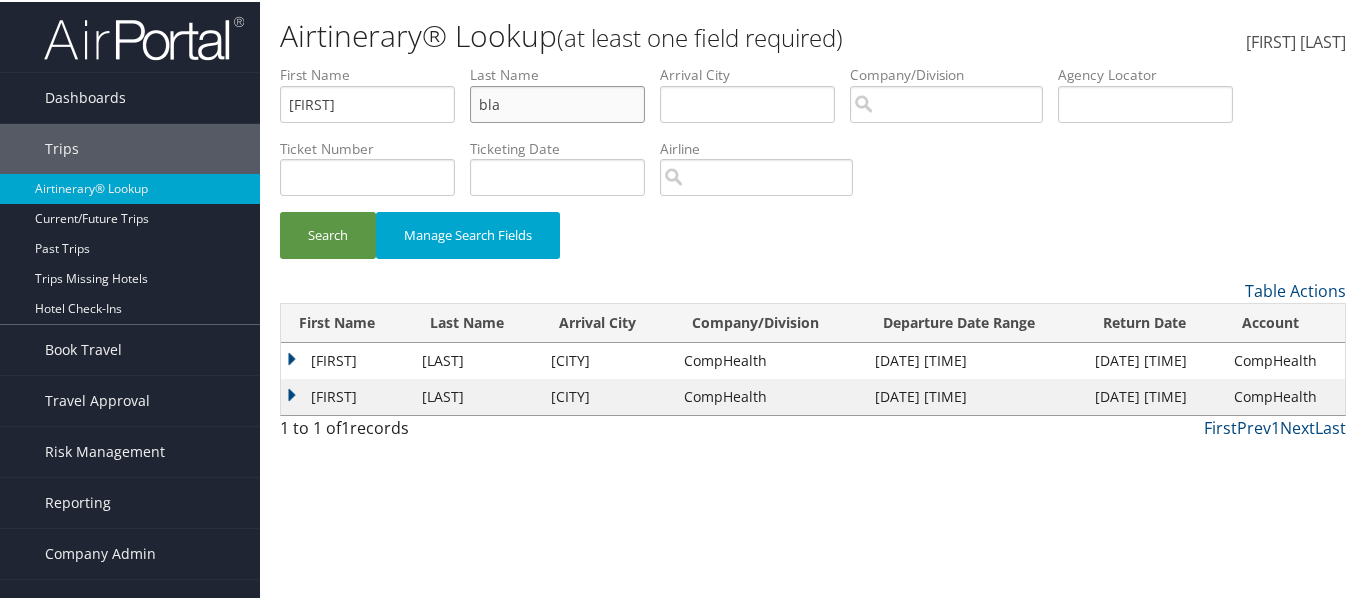 drag, startPoint x: 498, startPoint y: 99, endPoint x: 424, endPoint y: 98, distance: 74.00676 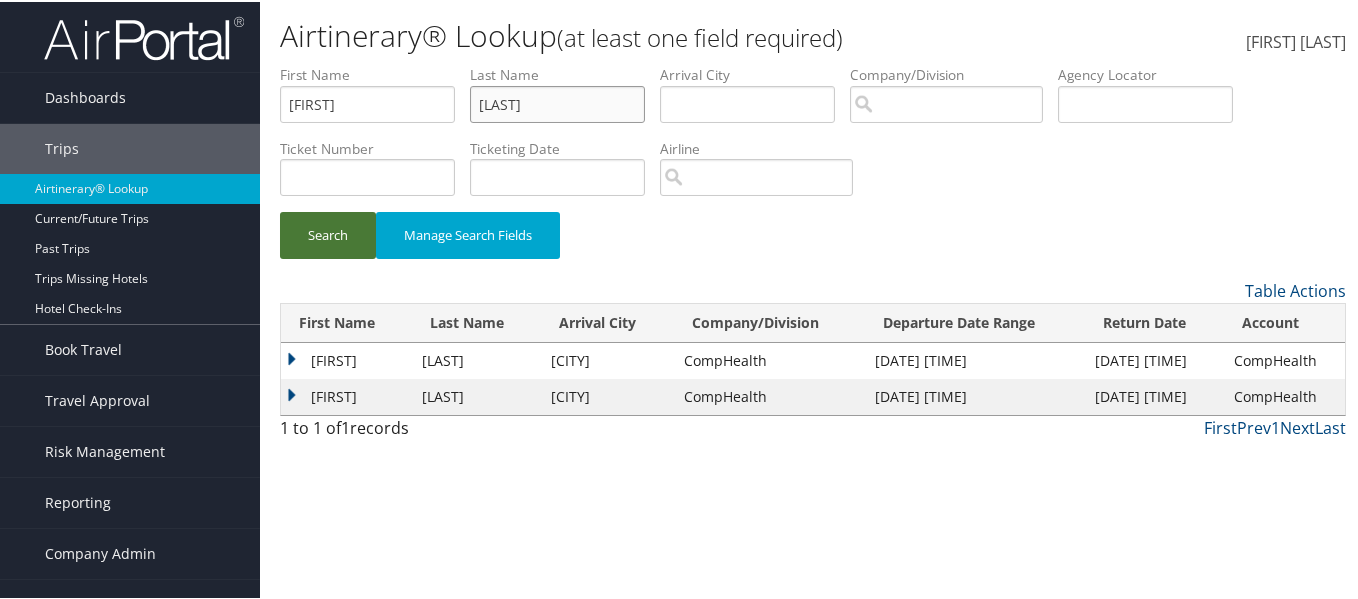 type on "blanding" 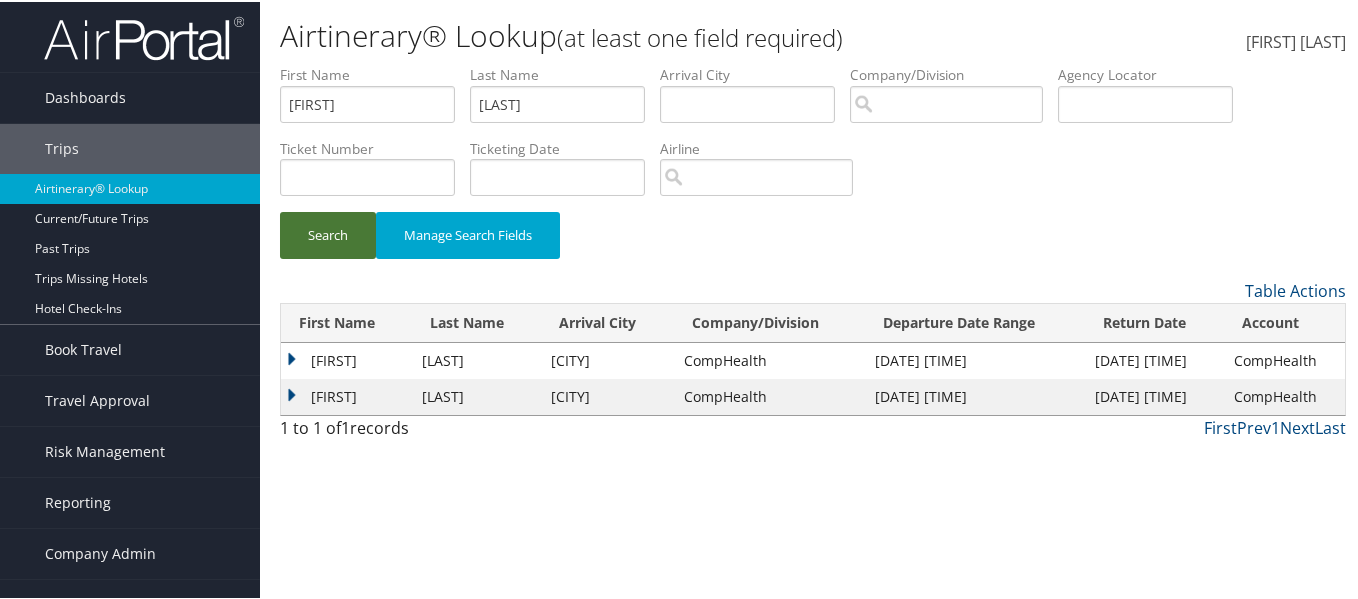 click on "Search" at bounding box center [328, 233] 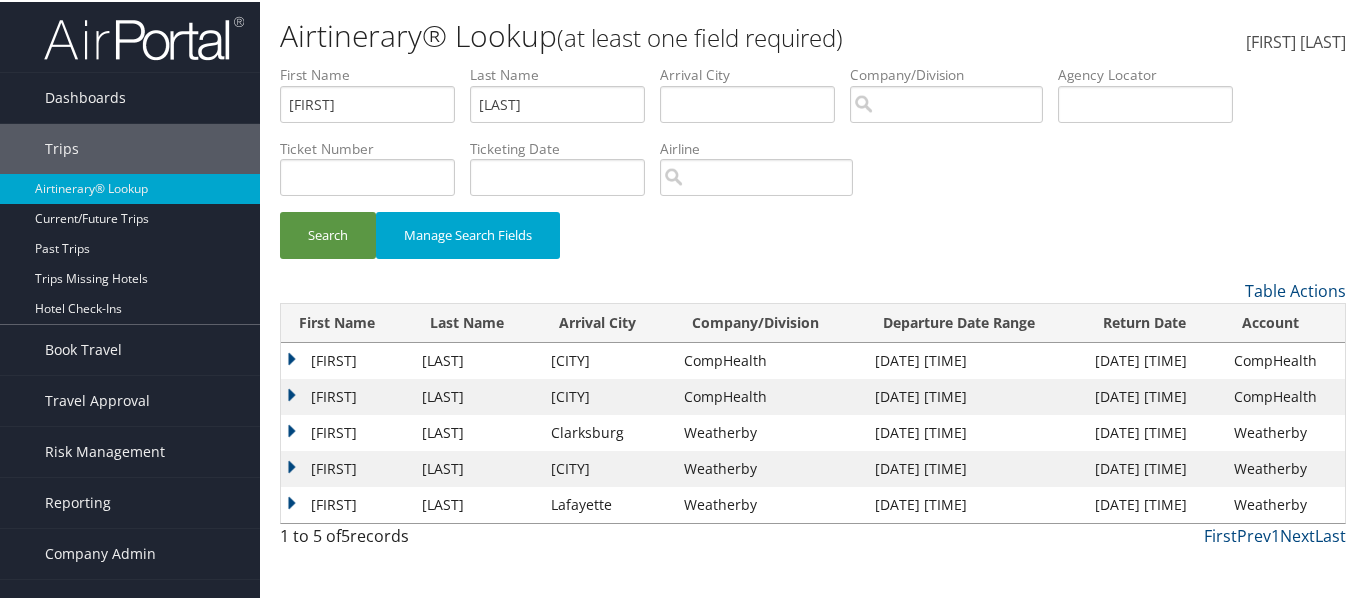 click on "Blanding" at bounding box center (476, 359) 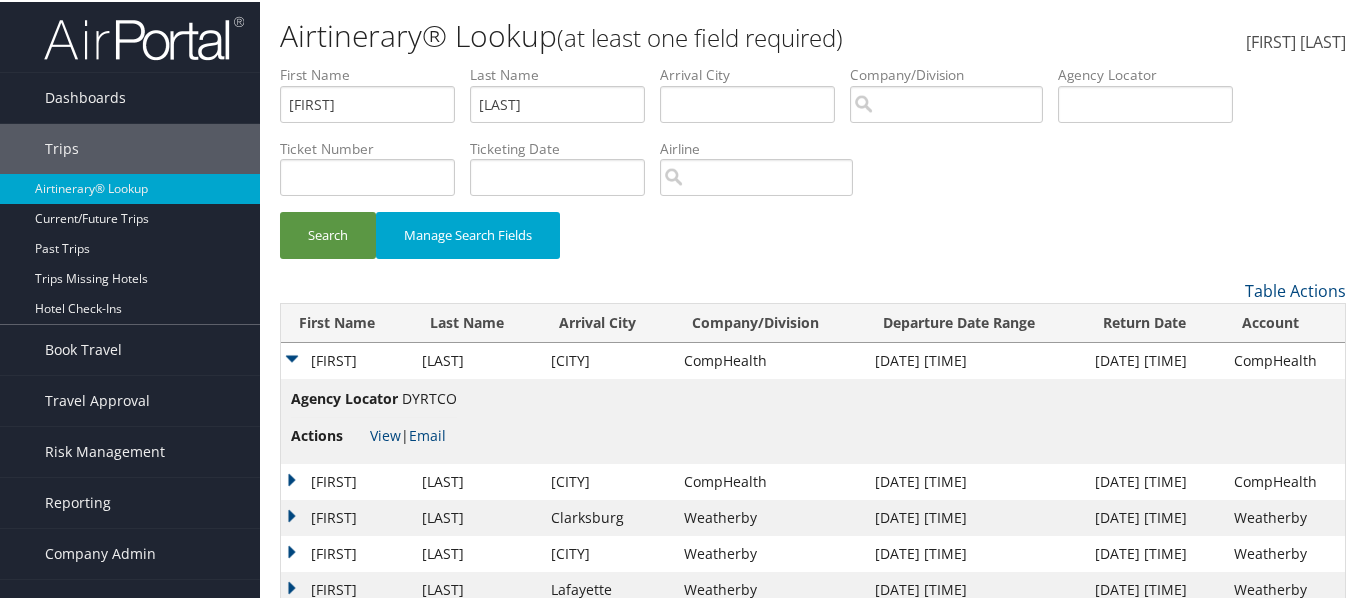 click on "View  |  Email" at bounding box center (408, 433) 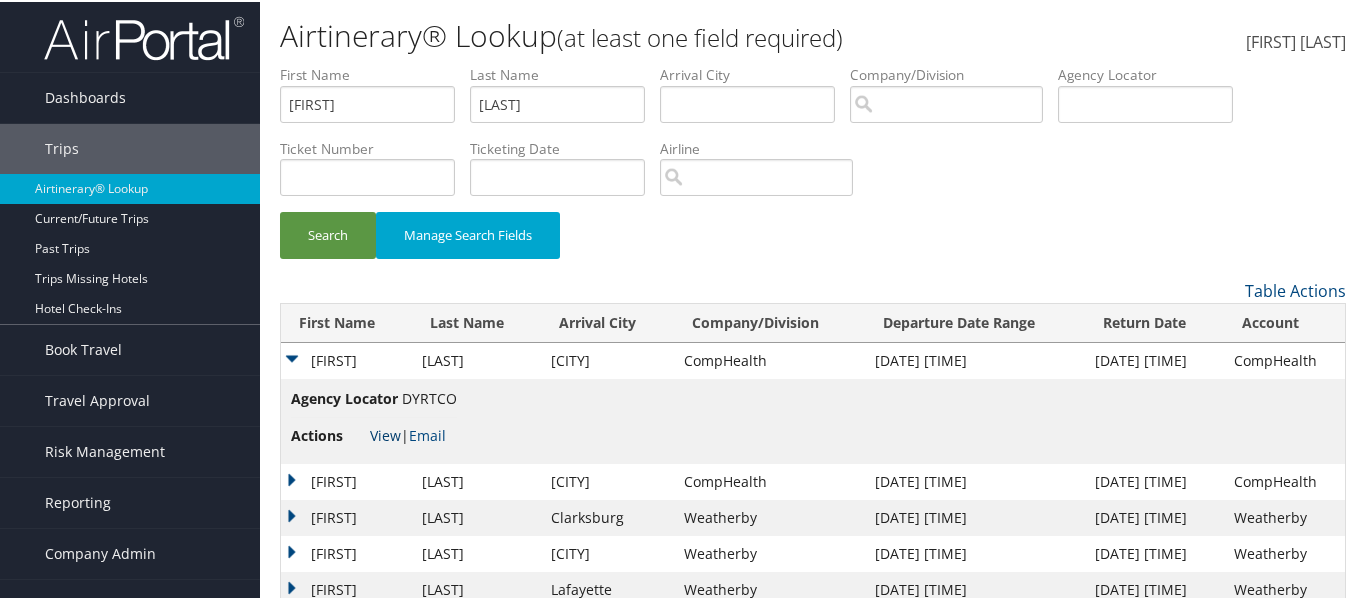 click on "View" at bounding box center (385, 433) 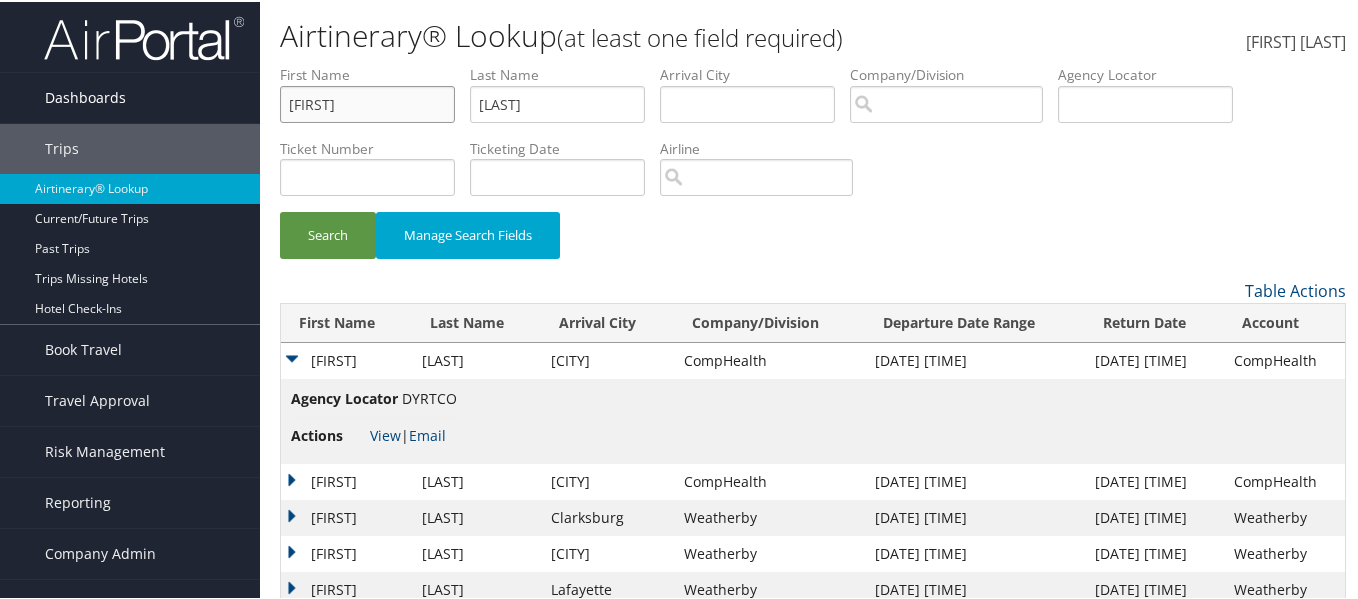 drag, startPoint x: 388, startPoint y: 110, endPoint x: 80, endPoint y: 102, distance: 308.10388 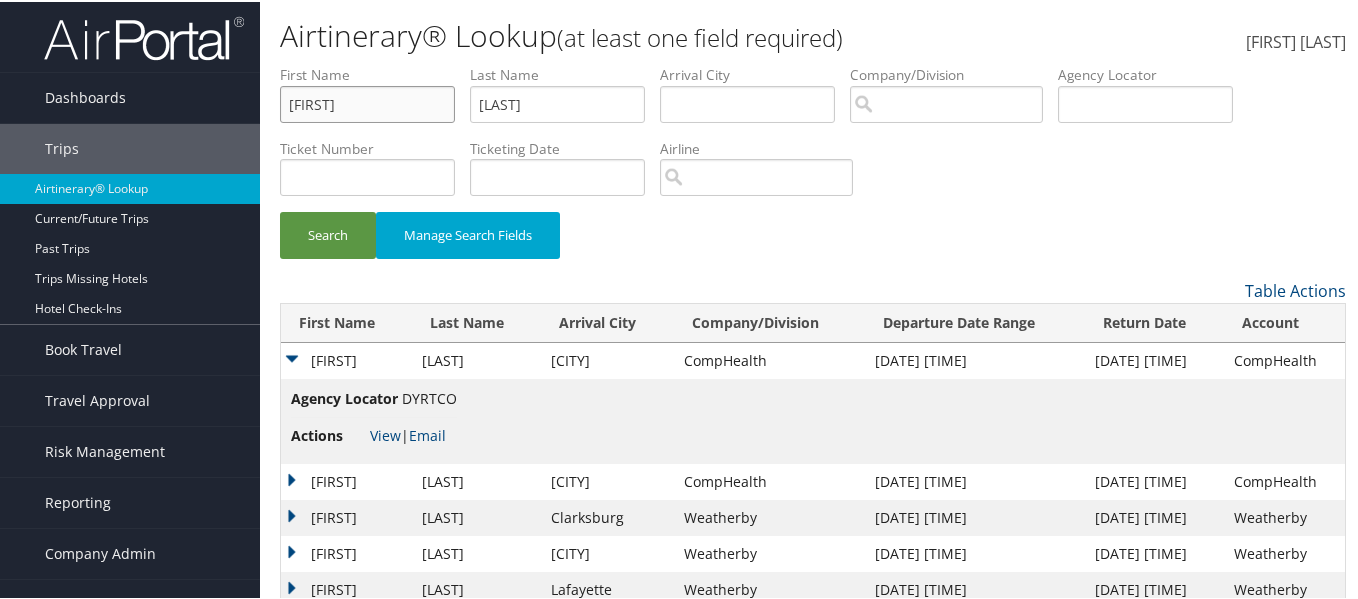 type on "william" 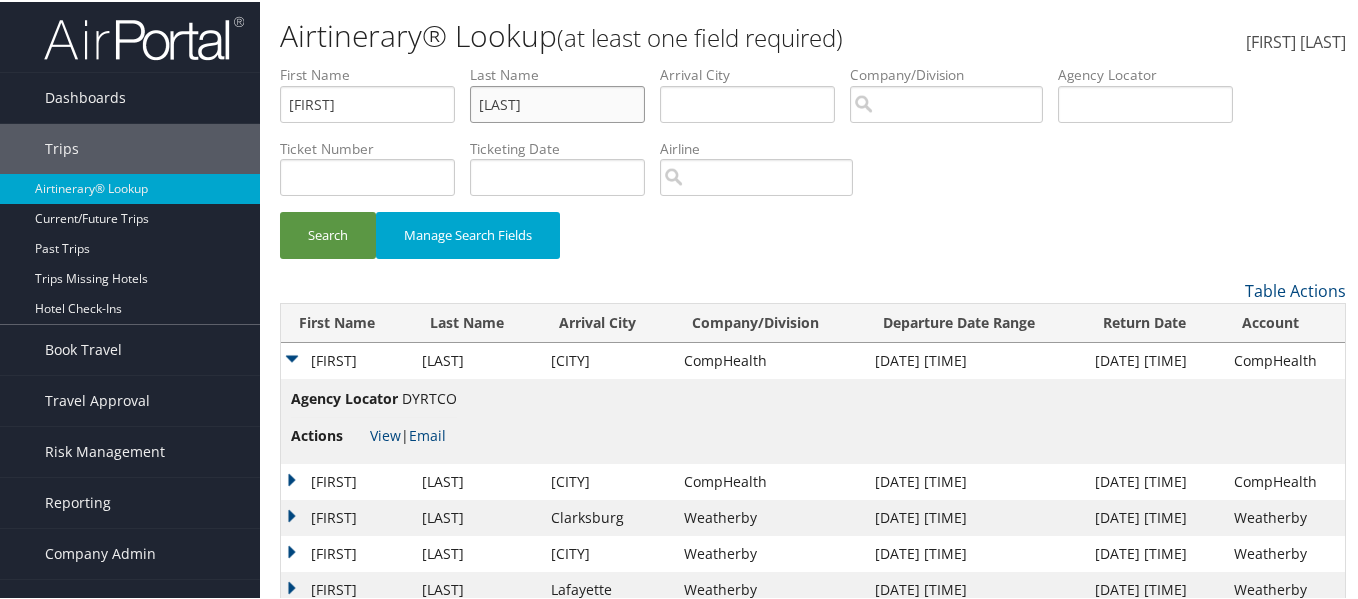 drag, startPoint x: 484, startPoint y: 113, endPoint x: 453, endPoint y: 121, distance: 32.01562 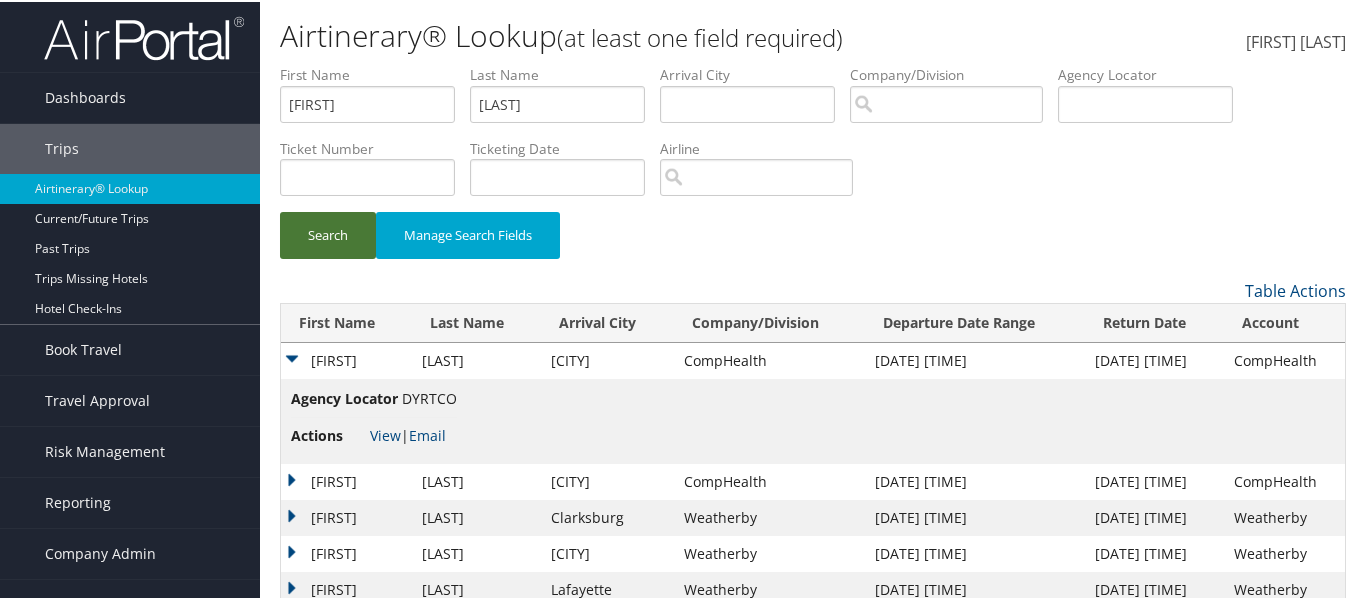 click on "Search" at bounding box center (328, 233) 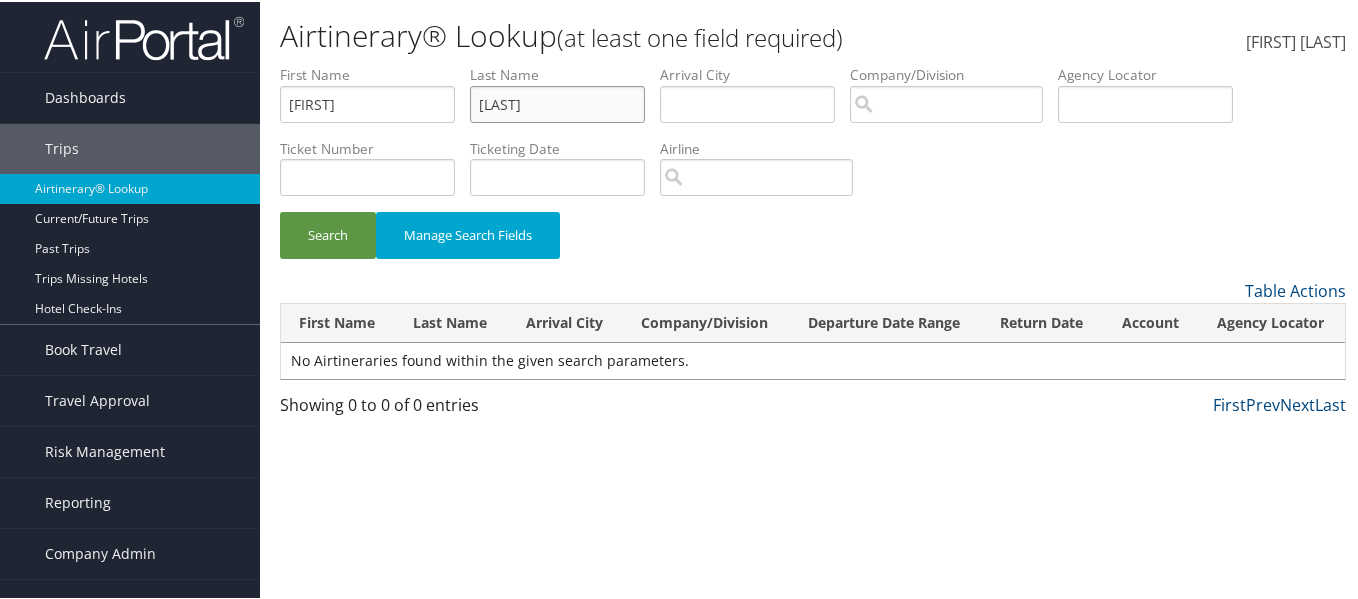click on "Steward" at bounding box center (557, 102) 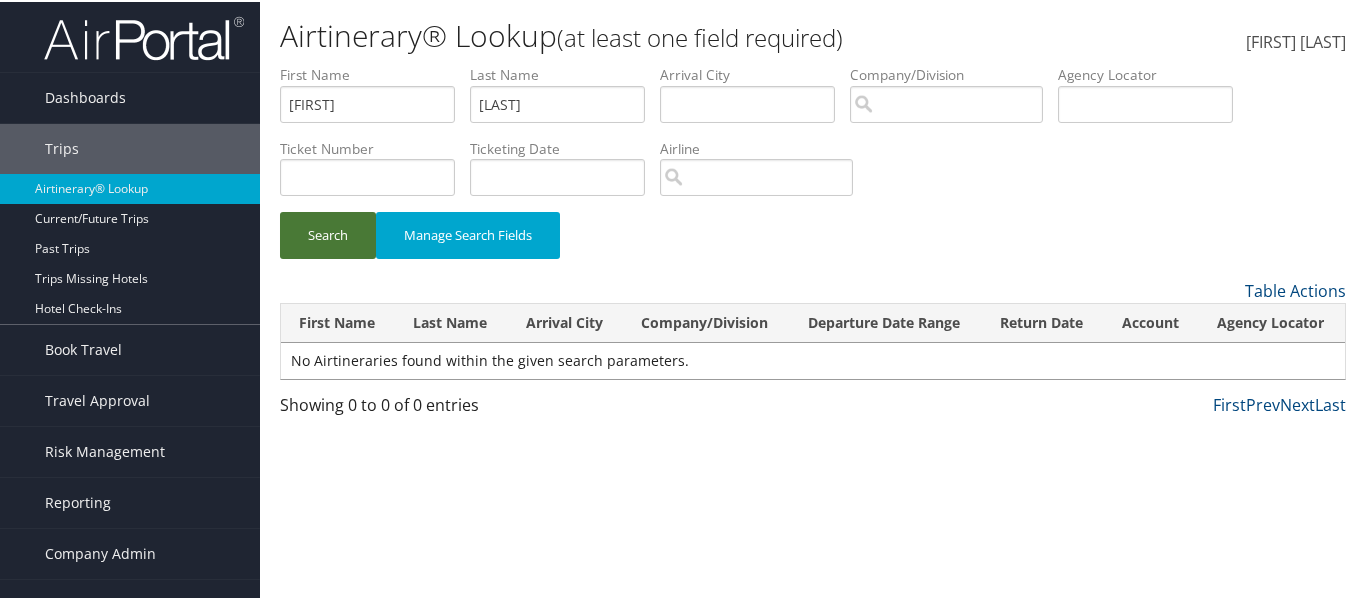 drag, startPoint x: 325, startPoint y: 236, endPoint x: 513, endPoint y: 225, distance: 188.32153 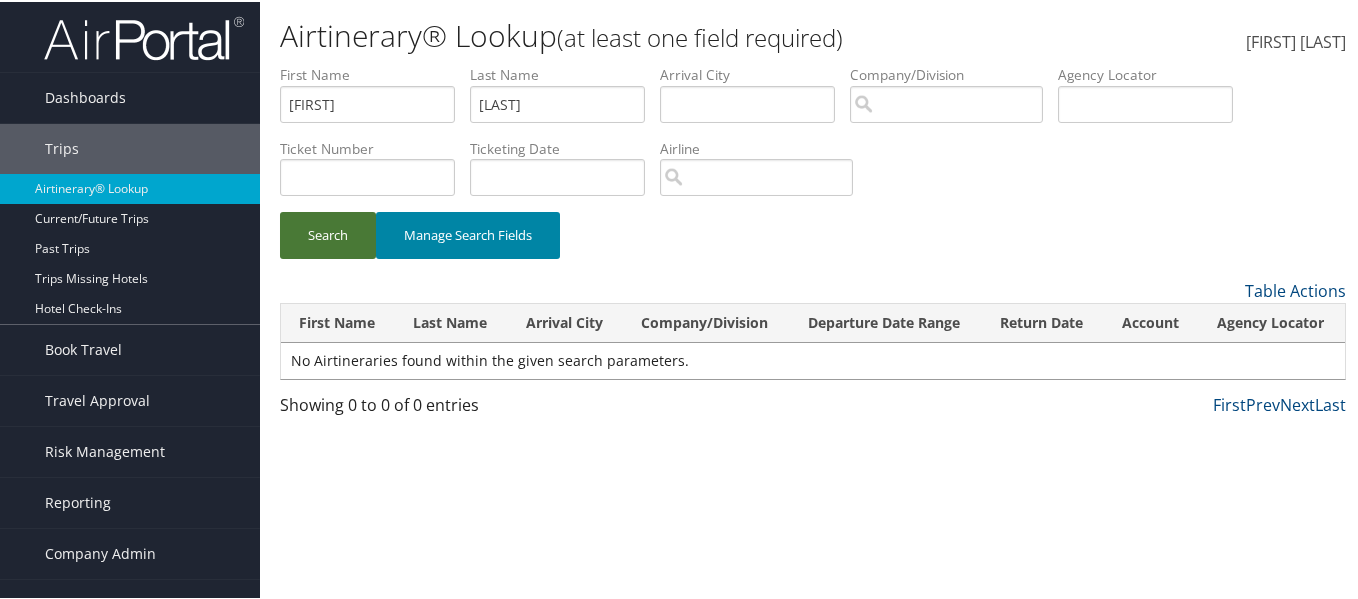 click on "Search" at bounding box center [328, 233] 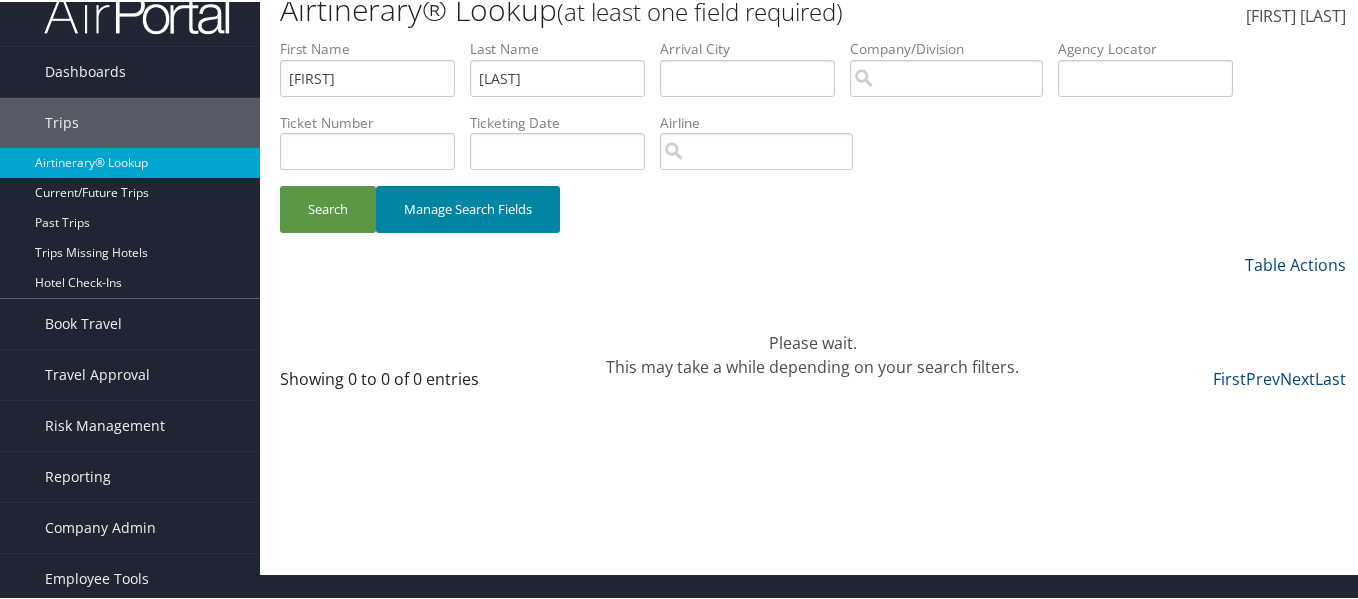 scroll, scrollTop: 30, scrollLeft: 0, axis: vertical 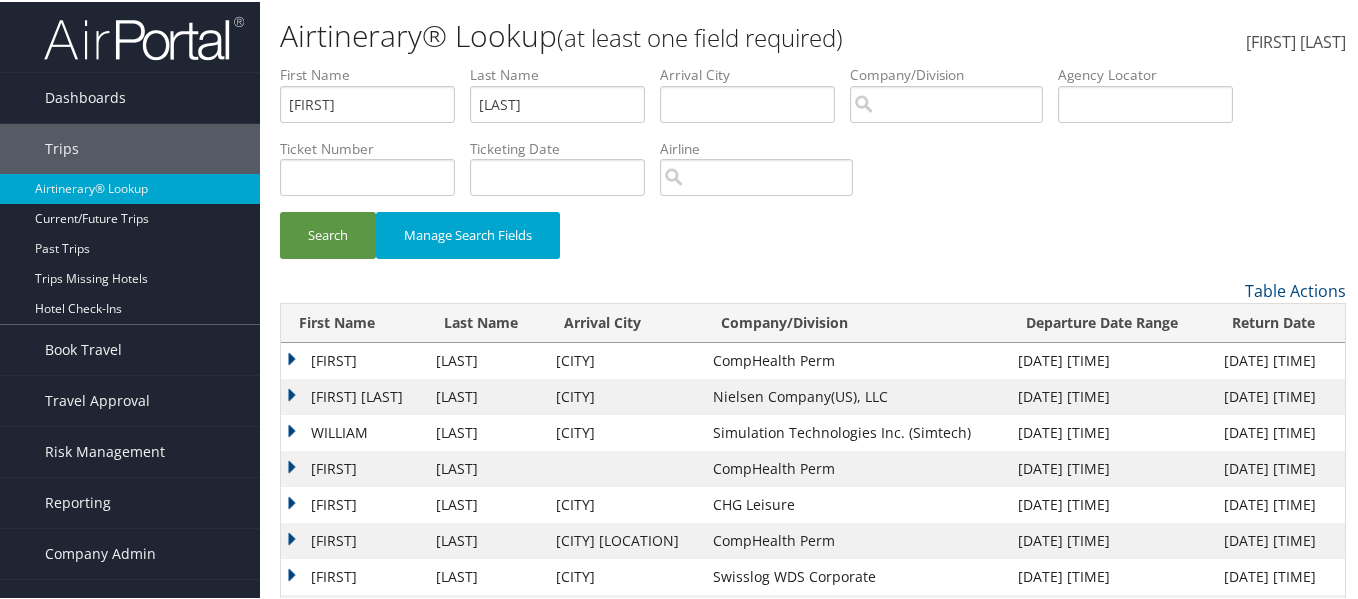 drag, startPoint x: 614, startPoint y: 245, endPoint x: 630, endPoint y: 245, distance: 16 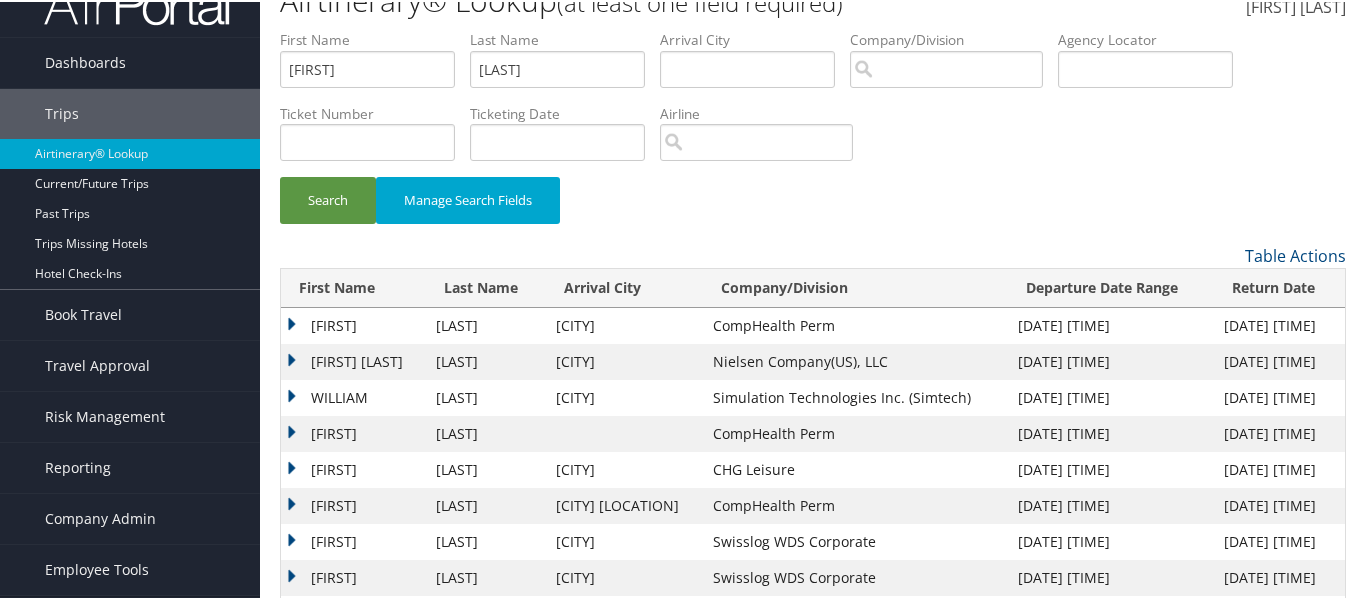 scroll, scrollTop: 0, scrollLeft: 0, axis: both 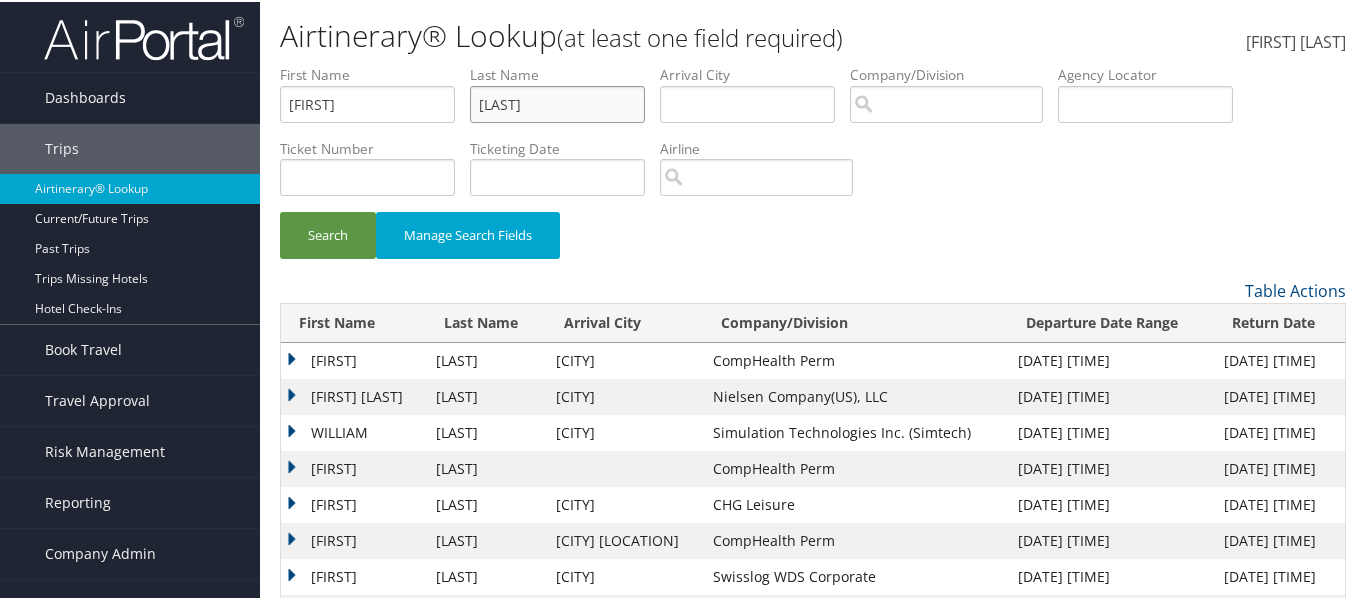 drag, startPoint x: 572, startPoint y: 101, endPoint x: 505, endPoint y: 105, distance: 67.11929 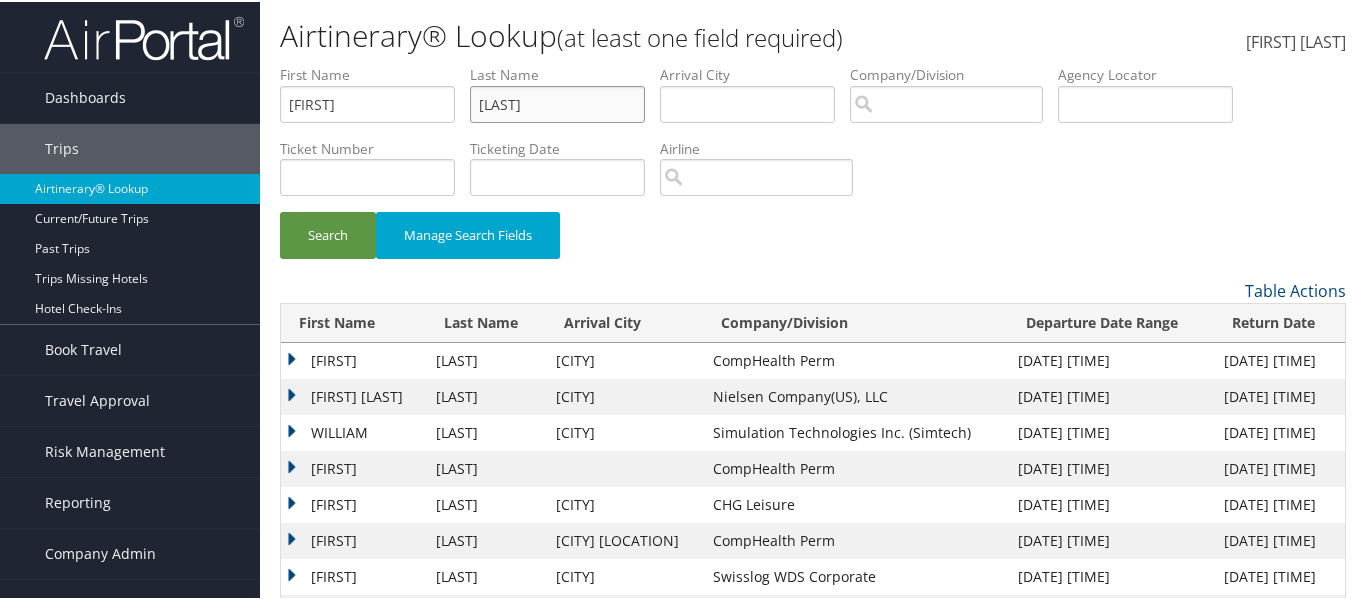 type on "Stuart" 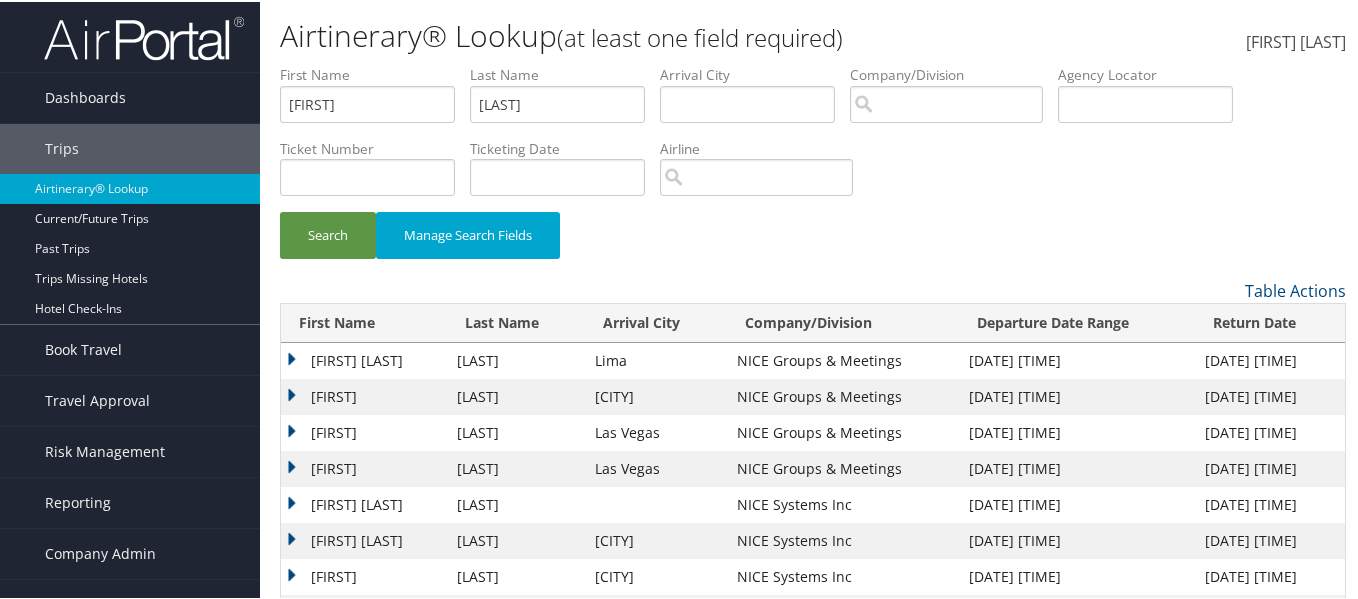 click on "WILLIAM HUGH" at bounding box center [364, 359] 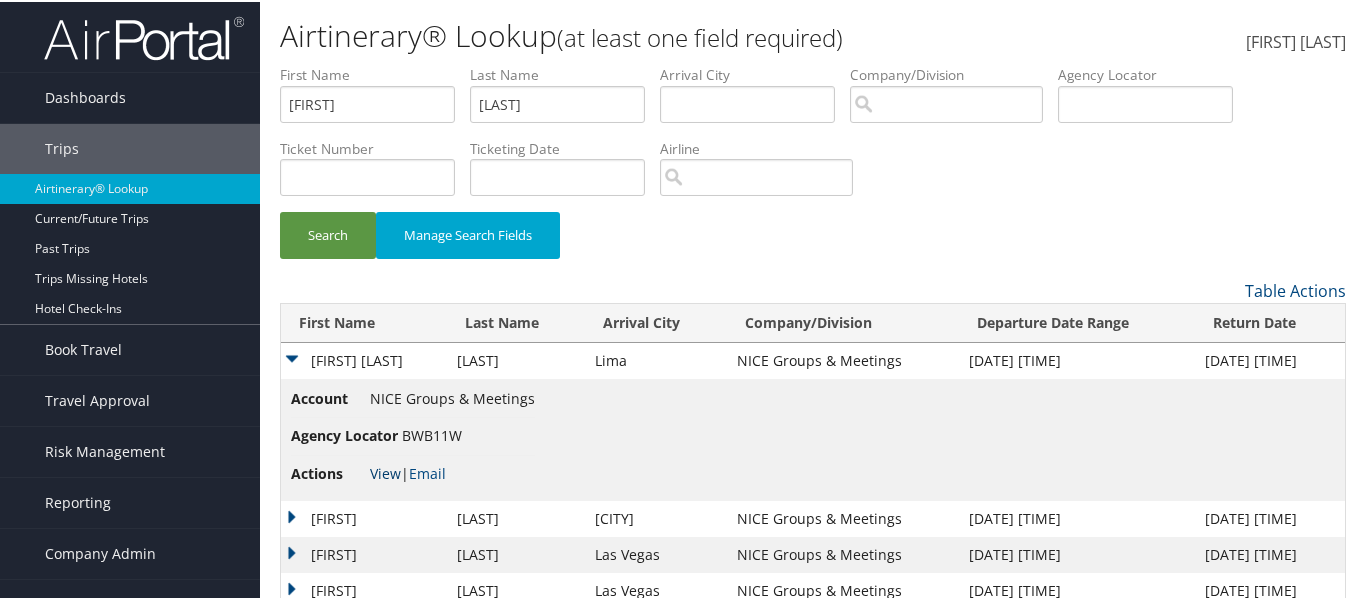 click on "View" at bounding box center [385, 471] 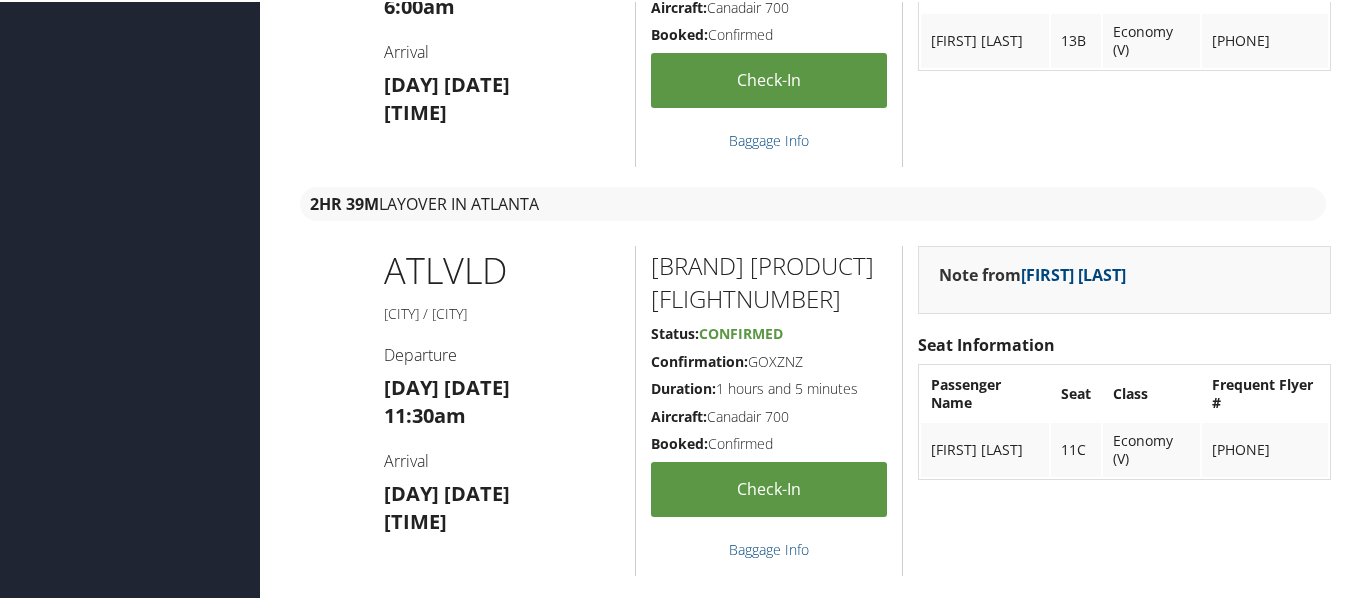 scroll, scrollTop: 800, scrollLeft: 0, axis: vertical 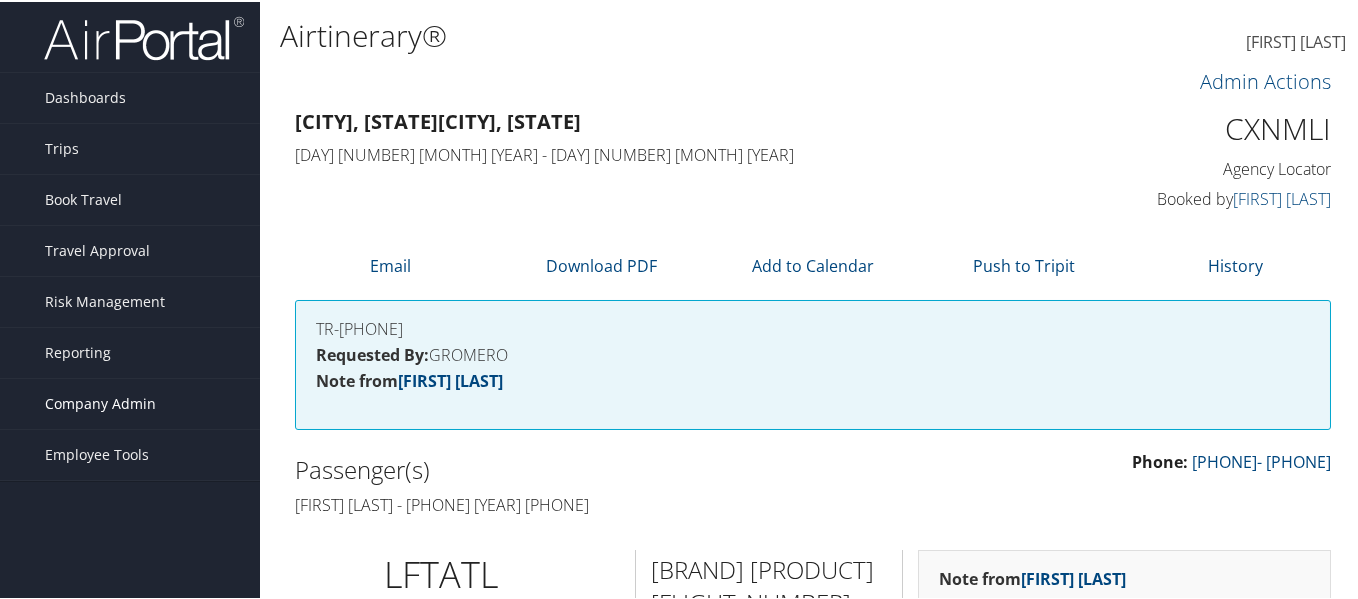 click on "Company Admin" at bounding box center (100, 402) 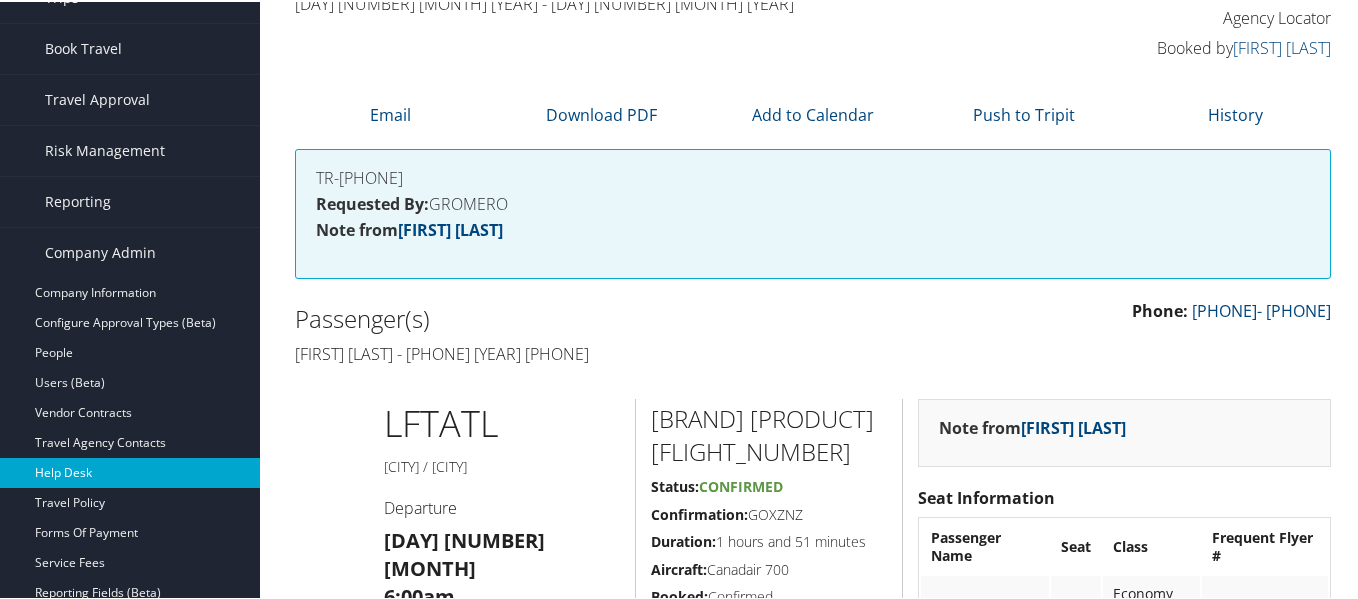 scroll, scrollTop: 200, scrollLeft: 0, axis: vertical 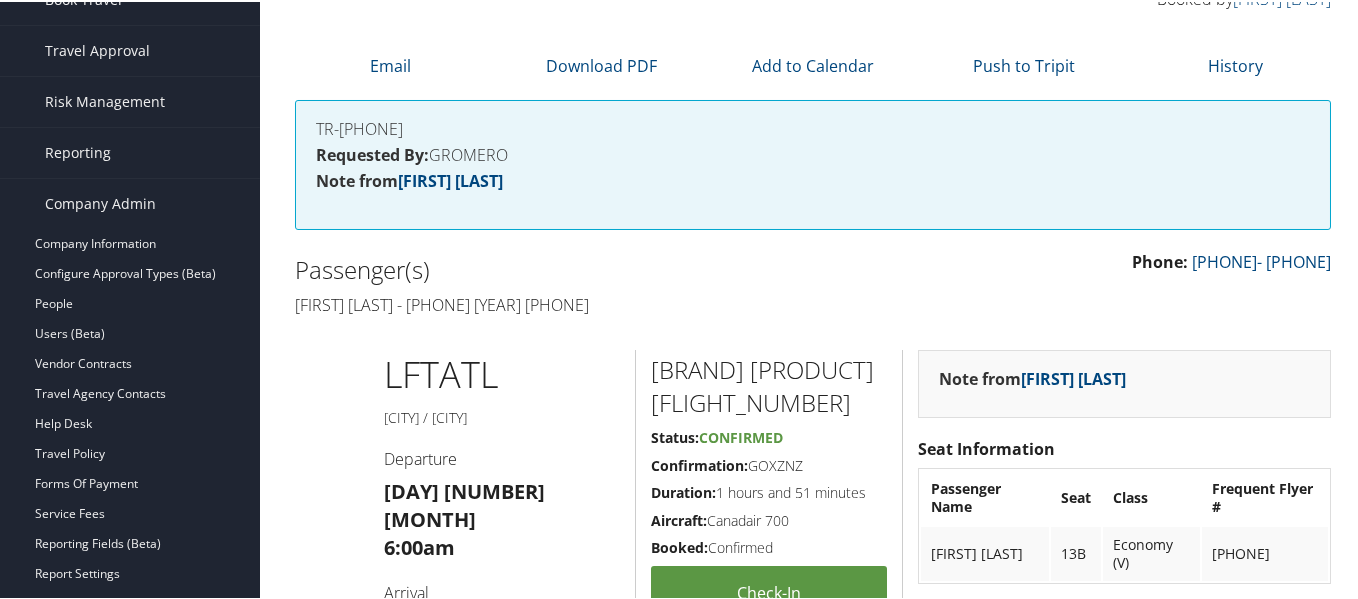drag, startPoint x: 116, startPoint y: 458, endPoint x: 334, endPoint y: 371, distance: 234.71898 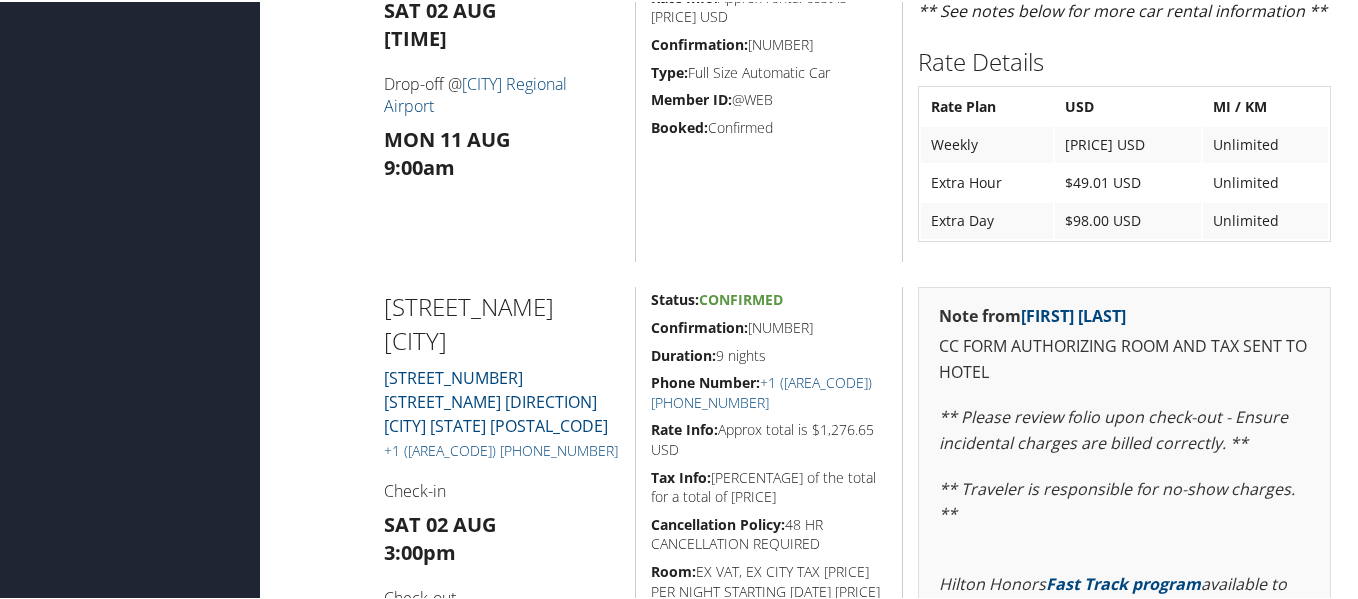 scroll, scrollTop: 1500, scrollLeft: 0, axis: vertical 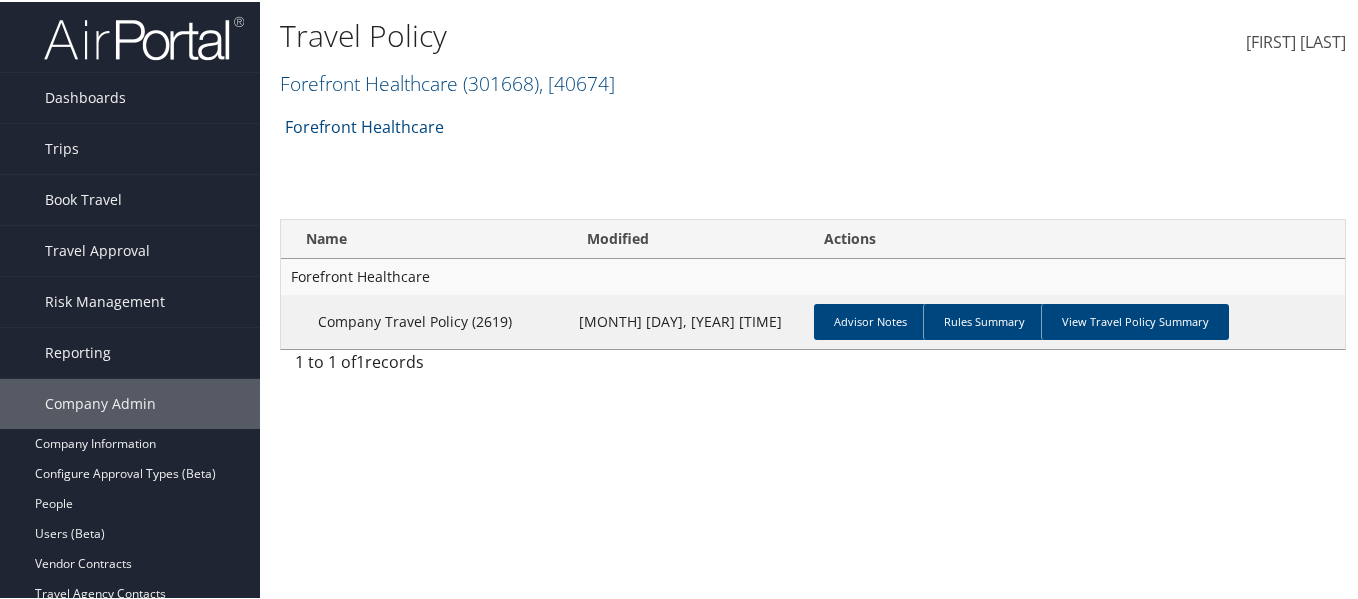 click on "Forefront Healthcare   ( 301668 )  , [ 40674 ]" at bounding box center [635, 80] 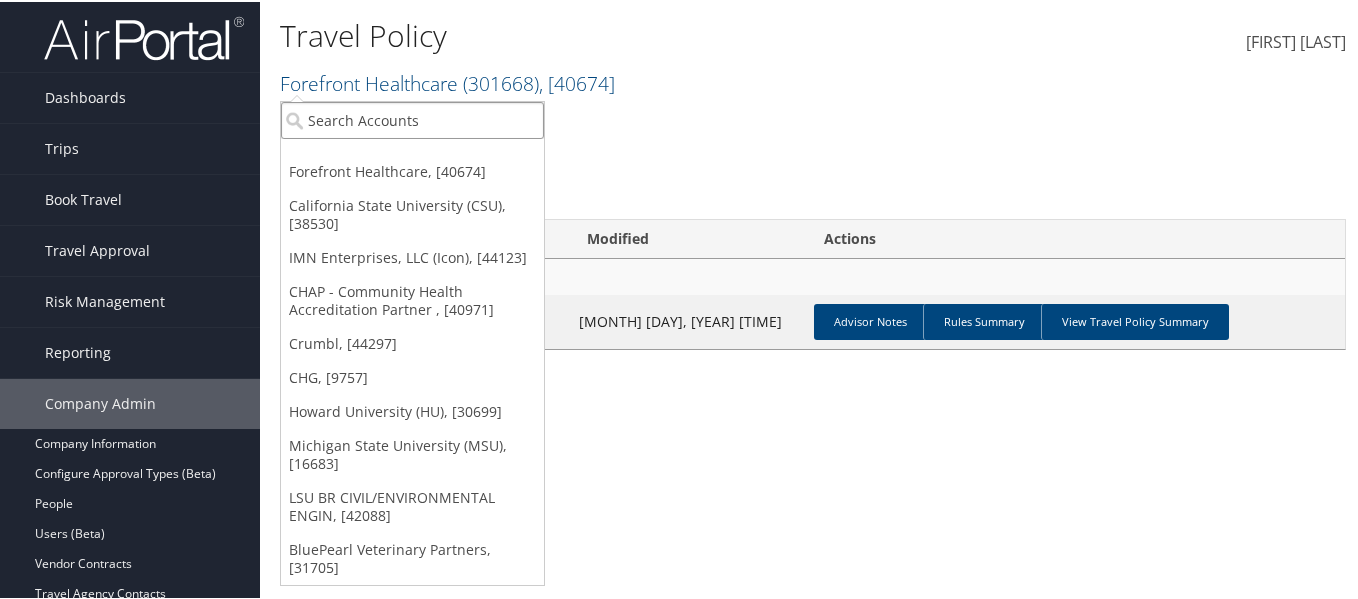 click at bounding box center [412, 118] 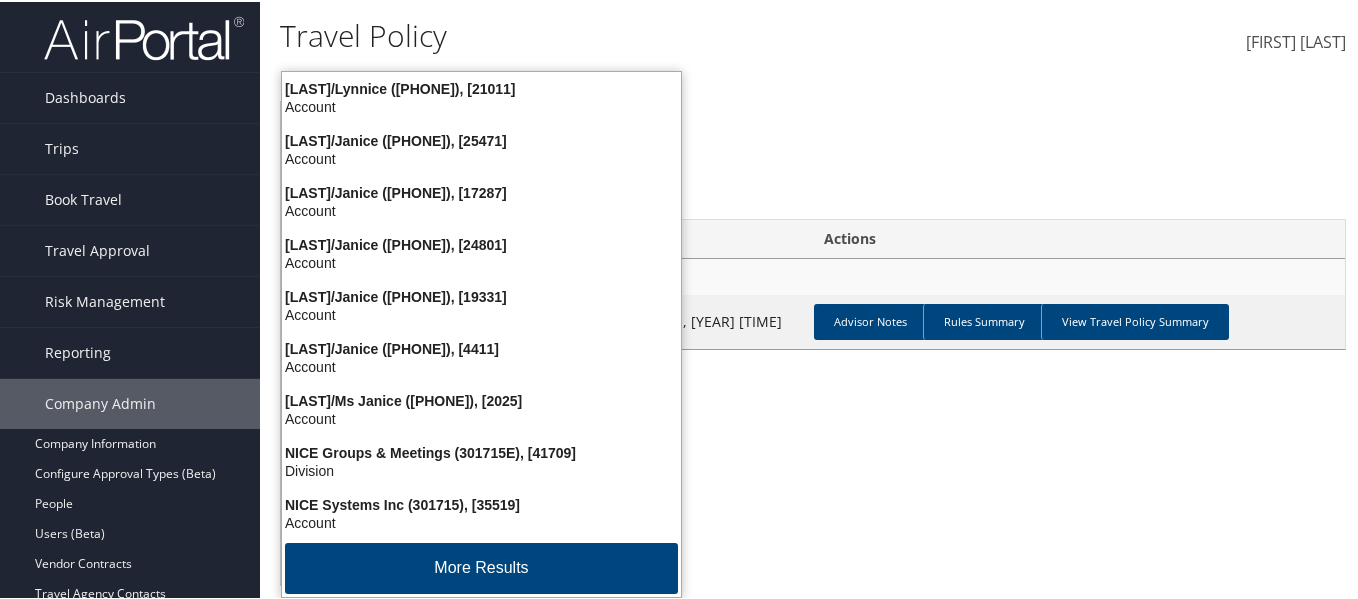type on "nice" 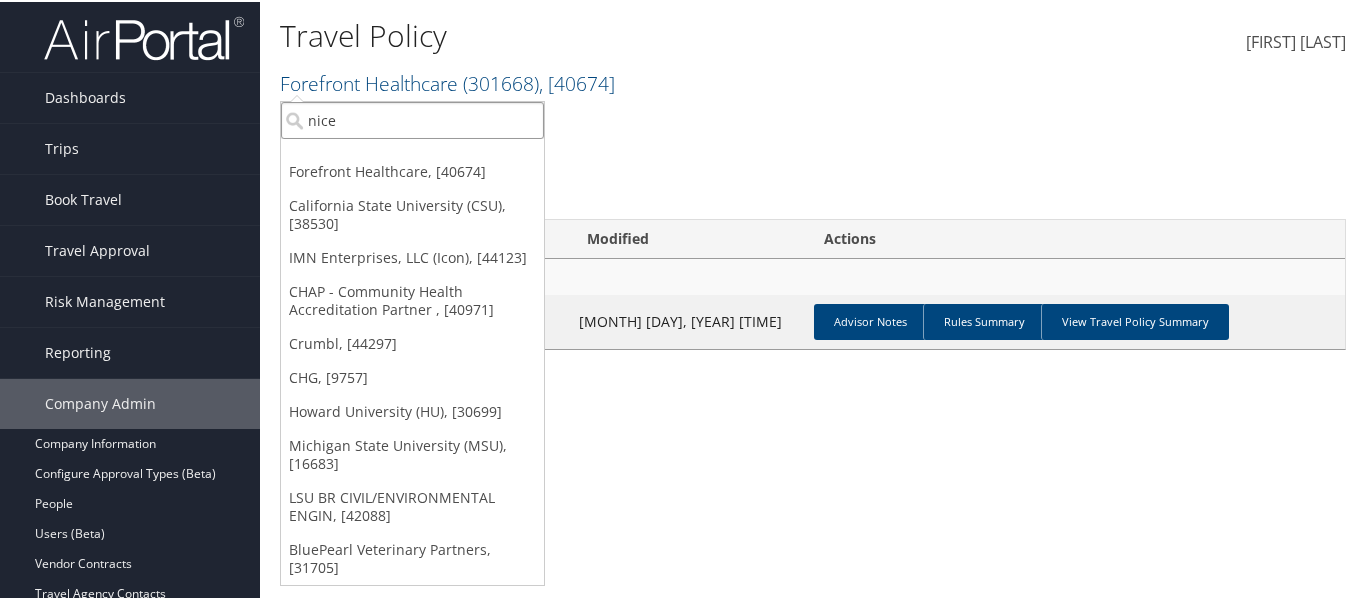 click on "nice" at bounding box center (412, 118) 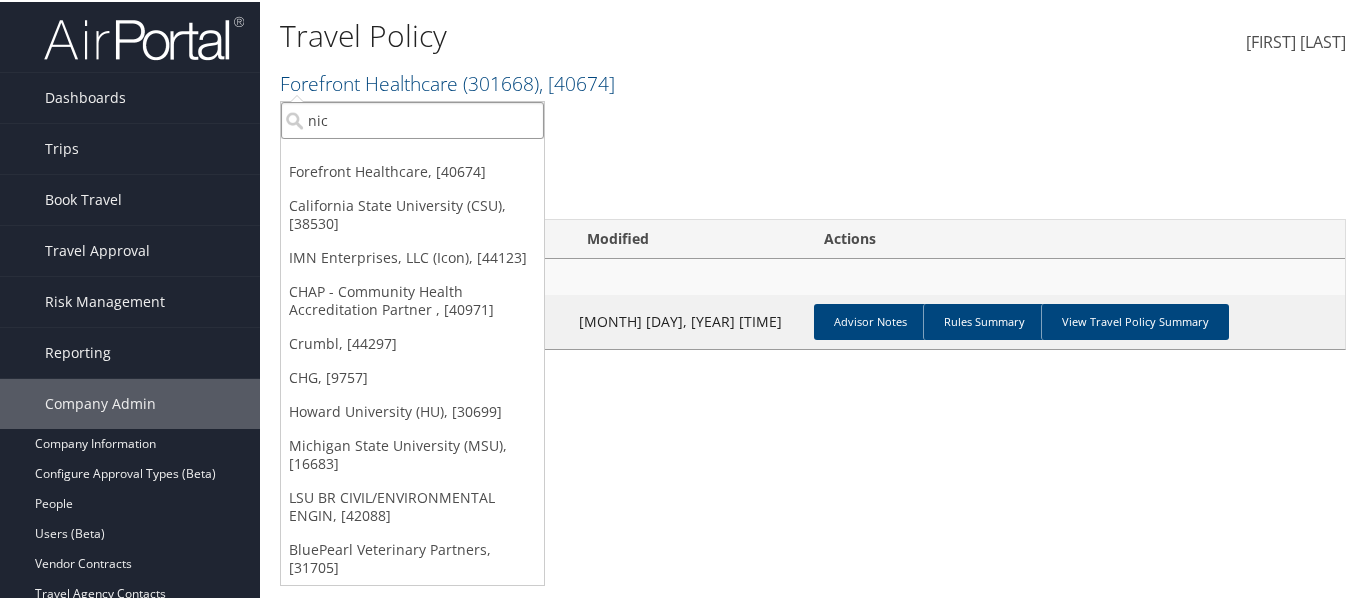 type on "nice" 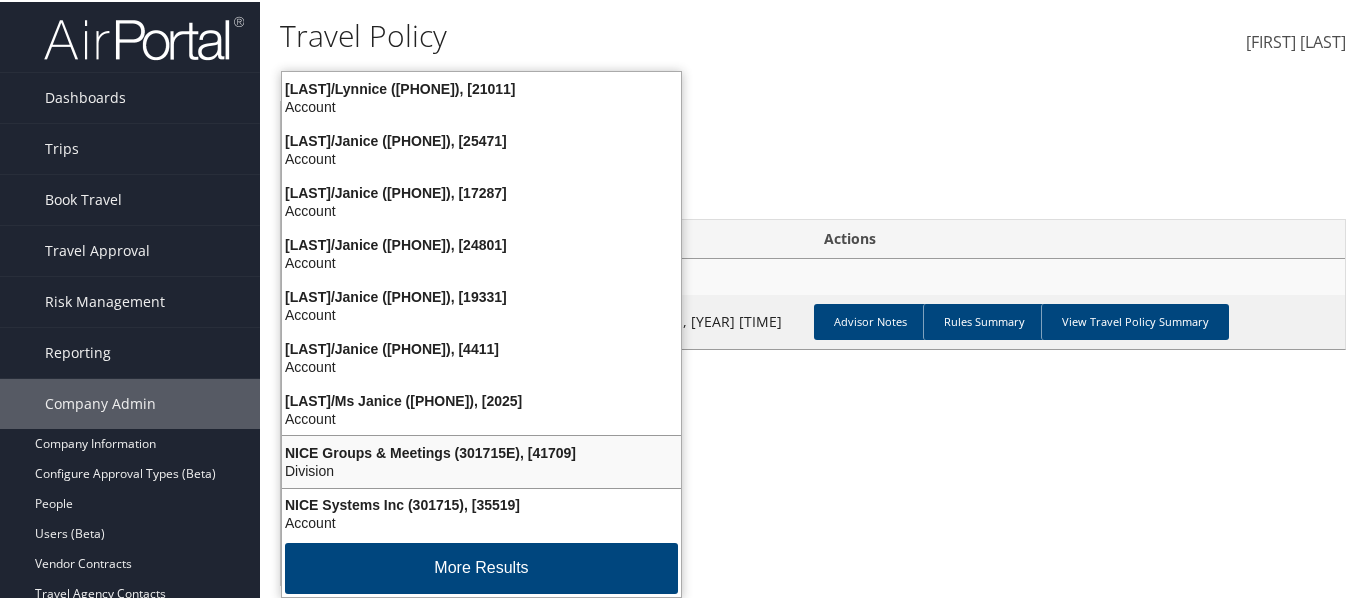 drag, startPoint x: 401, startPoint y: 459, endPoint x: 402, endPoint y: 469, distance: 10.049875 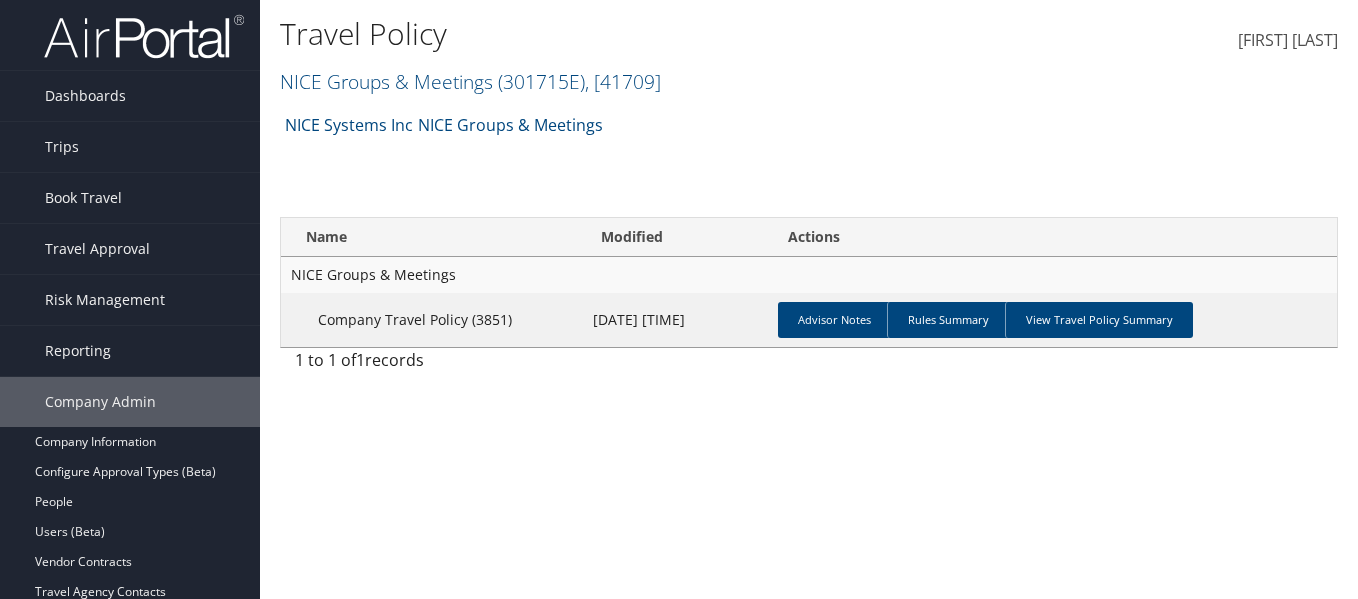 scroll, scrollTop: 0, scrollLeft: 0, axis: both 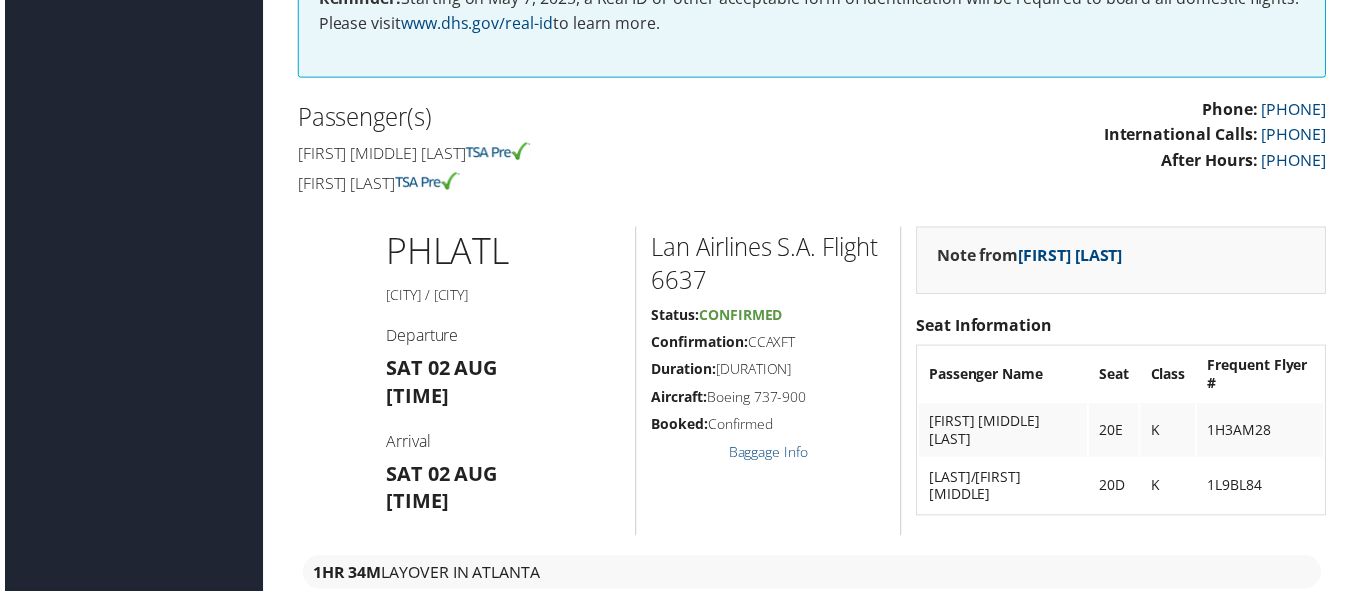 click on "Confirmation:  CCAXFT" at bounding box center (769, 344) 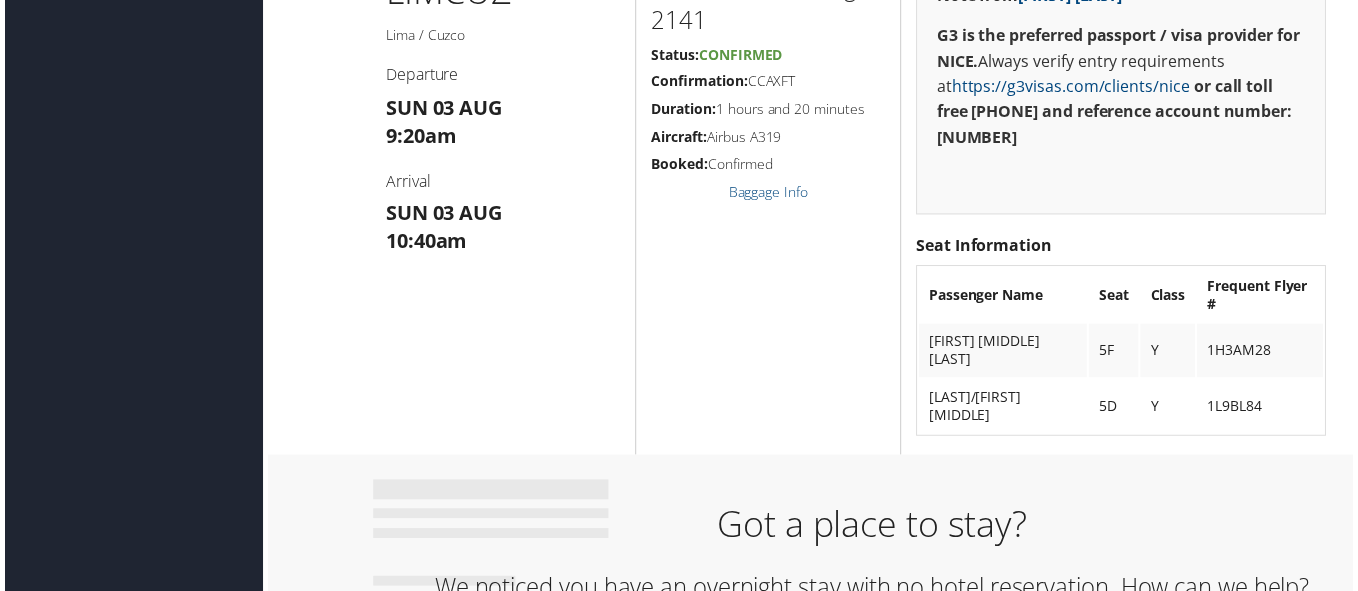 scroll, scrollTop: 2400, scrollLeft: 0, axis: vertical 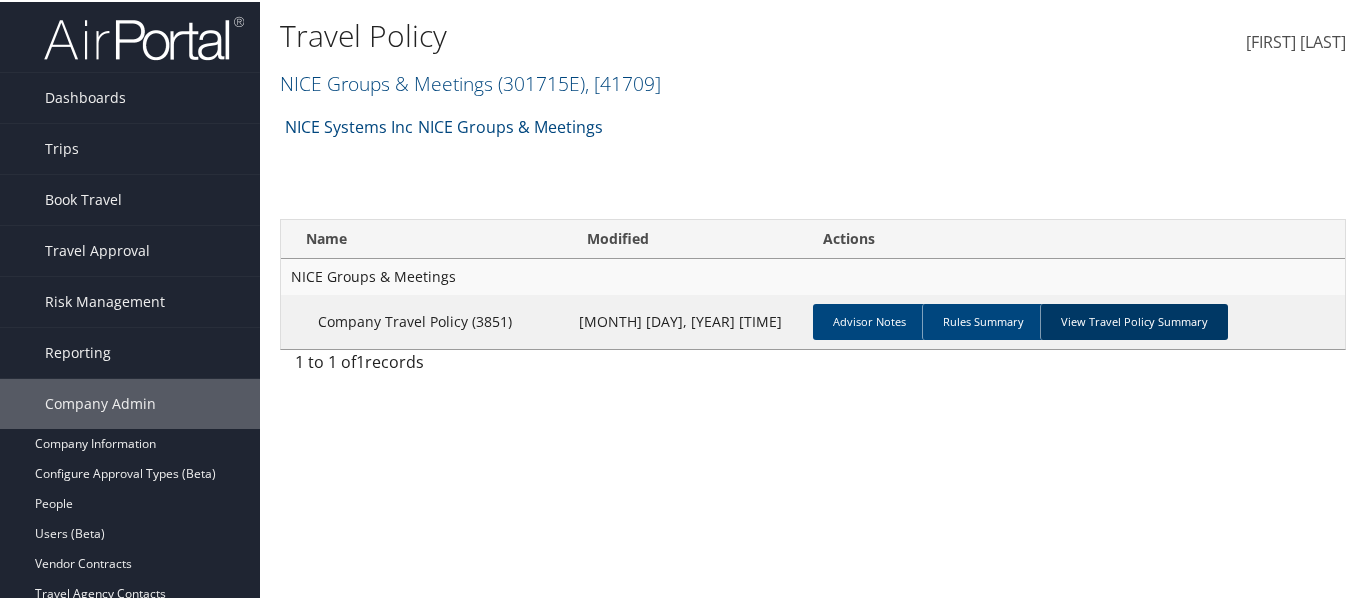 click on "View Travel Policy Summary" at bounding box center (1134, 320) 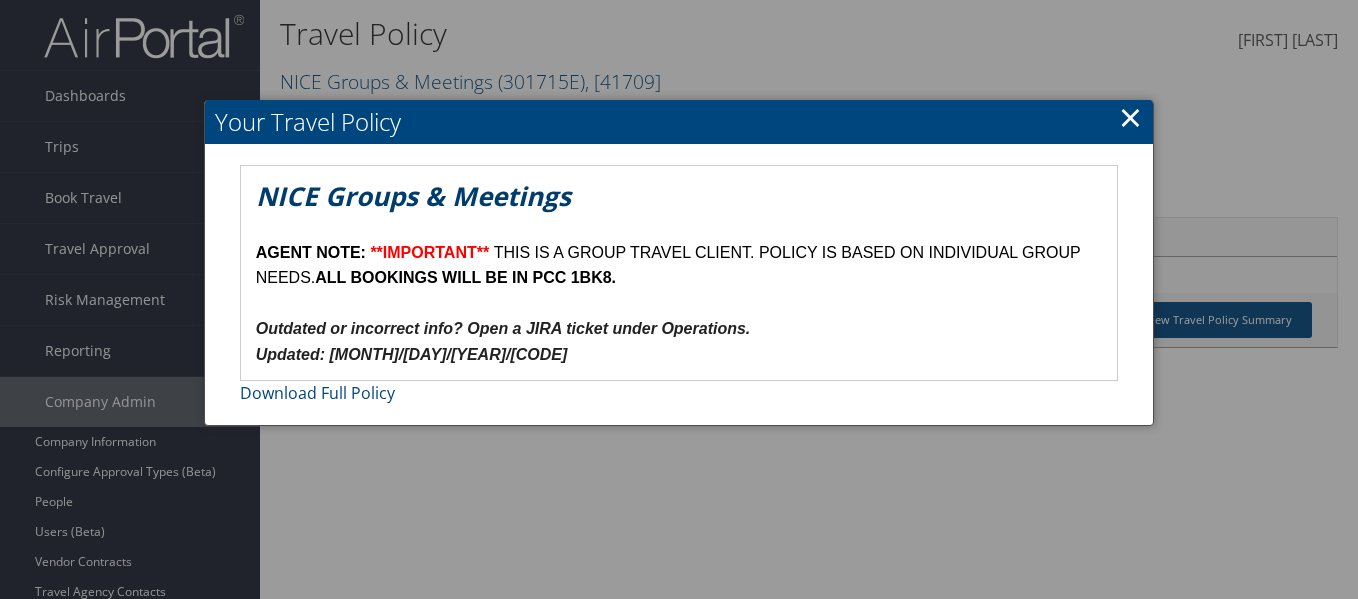 scroll, scrollTop: 0, scrollLeft: 0, axis: both 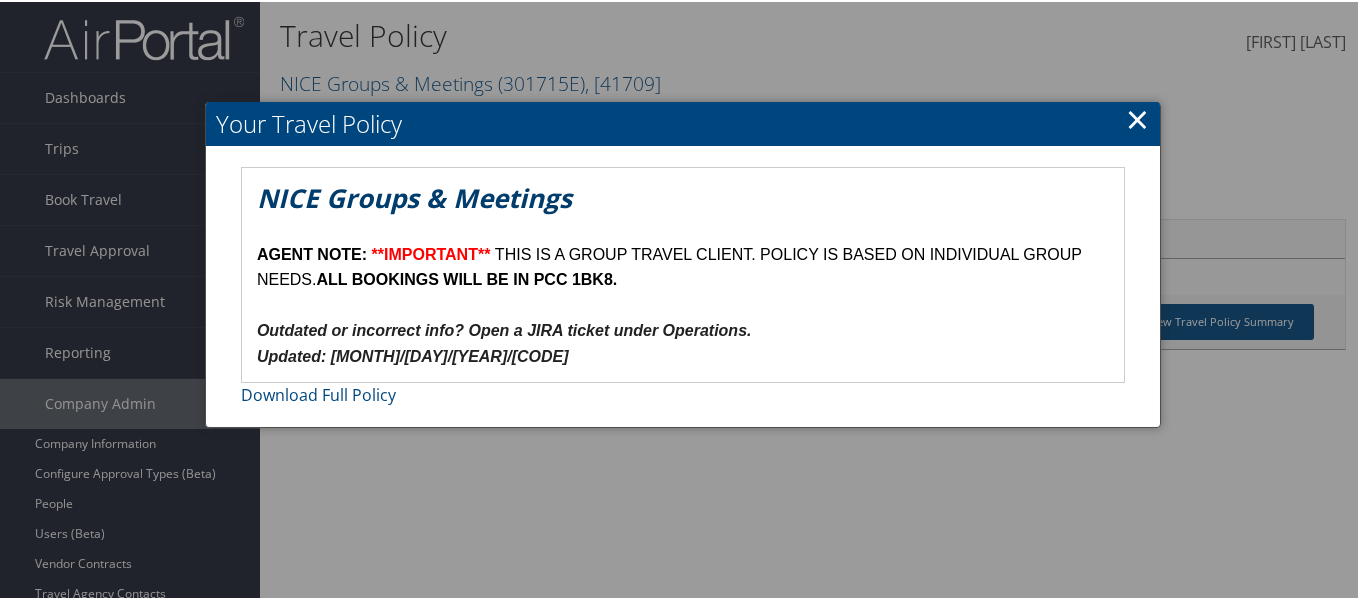 click on "×" at bounding box center [1137, 117] 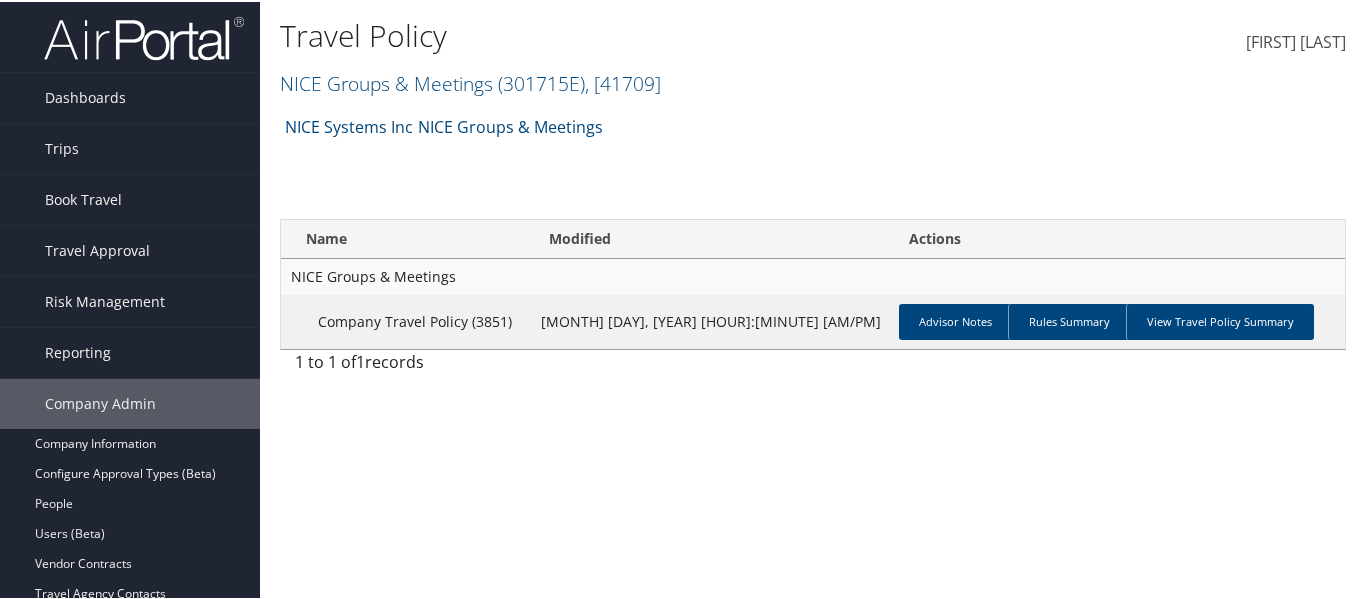 click on "NICE Groups & Meetings   ( 301715E )  , [ 41709 ]" at bounding box center [635, 80] 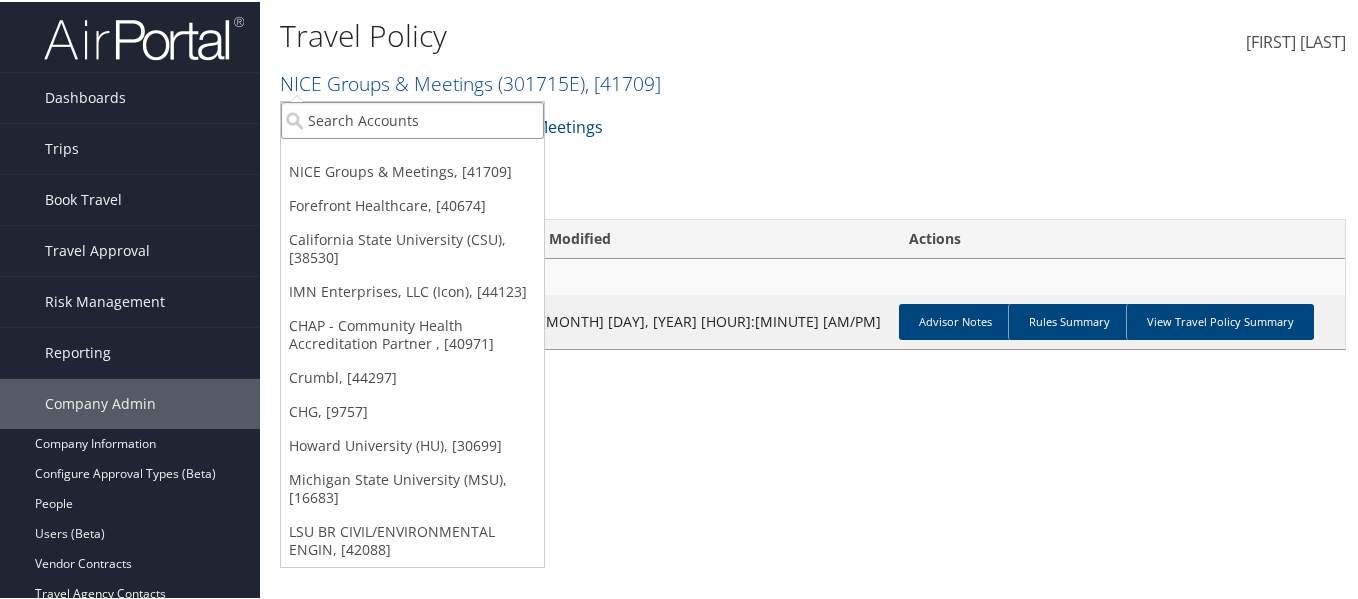 click at bounding box center (412, 118) 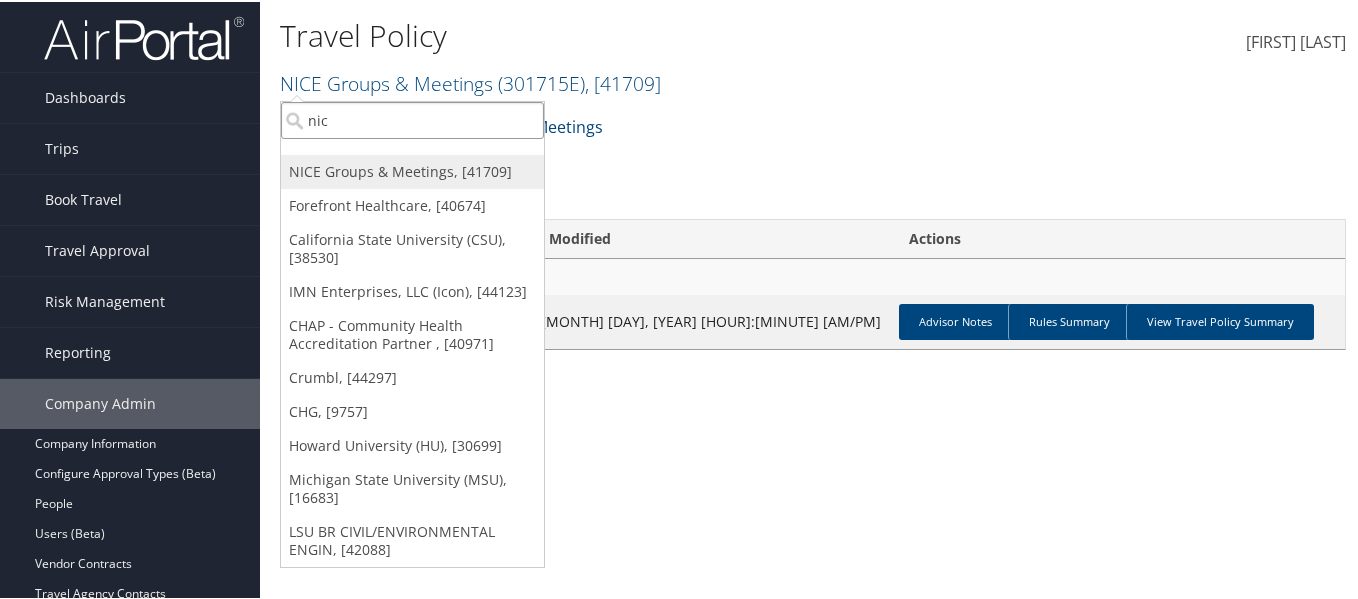 type on "nice" 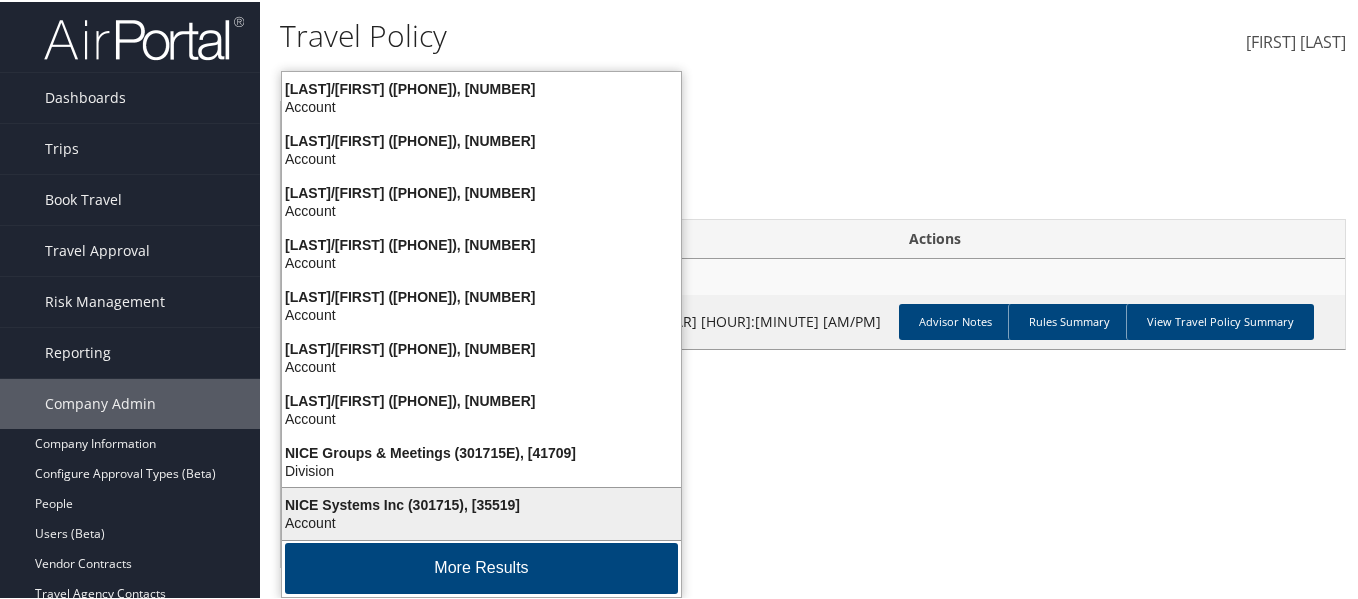 click on "NICE Systems Inc (301715), [35519]" at bounding box center [481, 503] 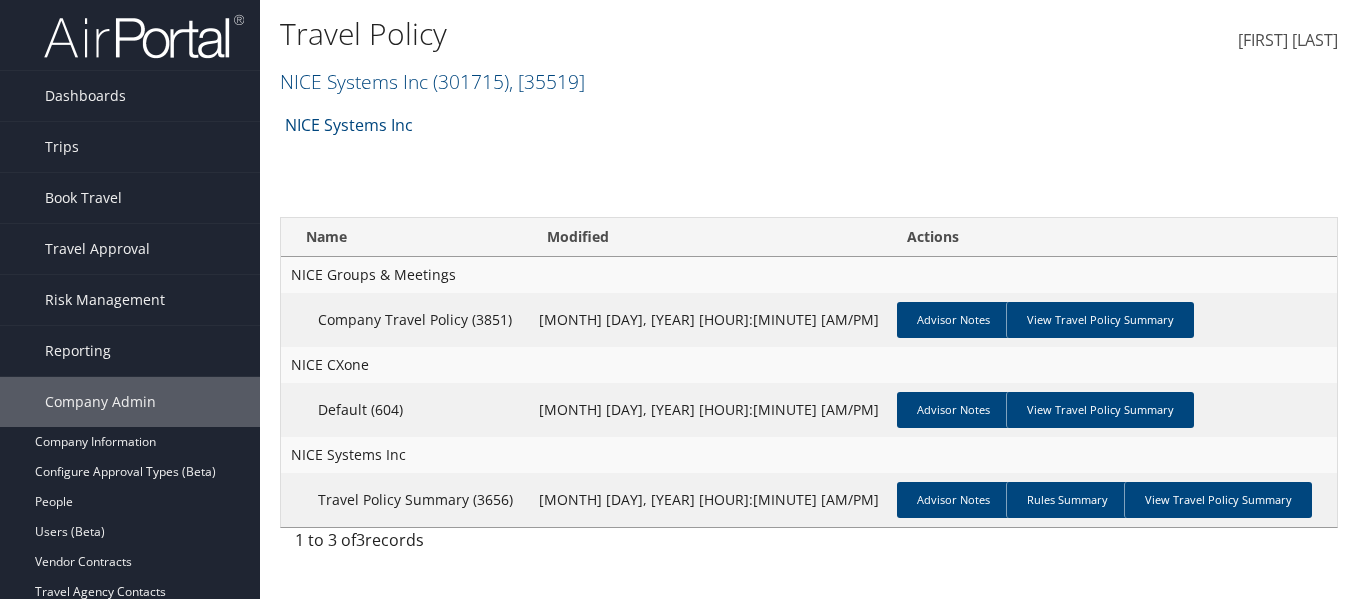 scroll, scrollTop: 0, scrollLeft: 0, axis: both 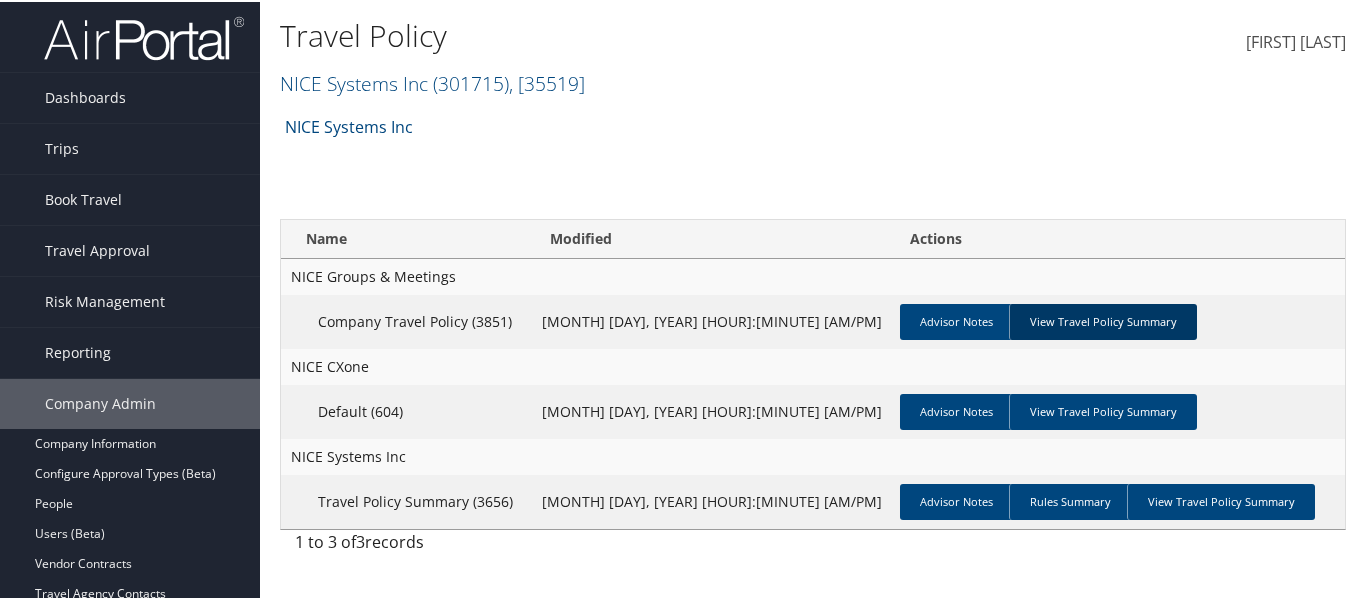 click on "View Travel Policy Summary" at bounding box center [1103, 320] 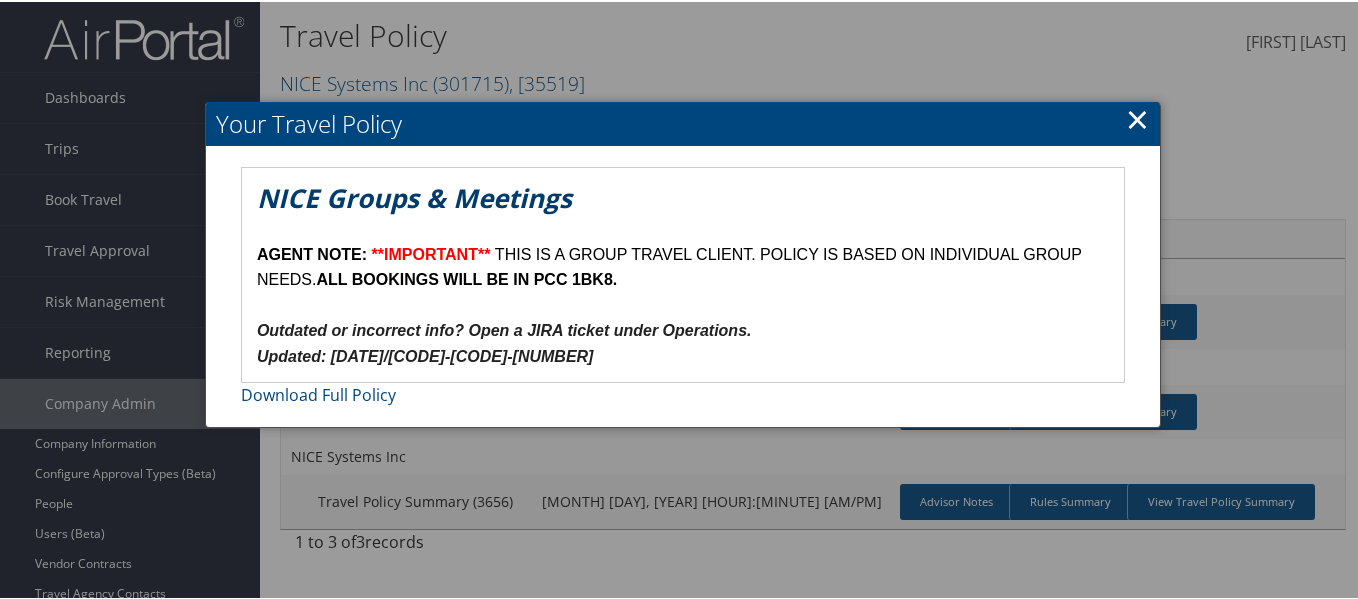 click on "×" at bounding box center (1137, 117) 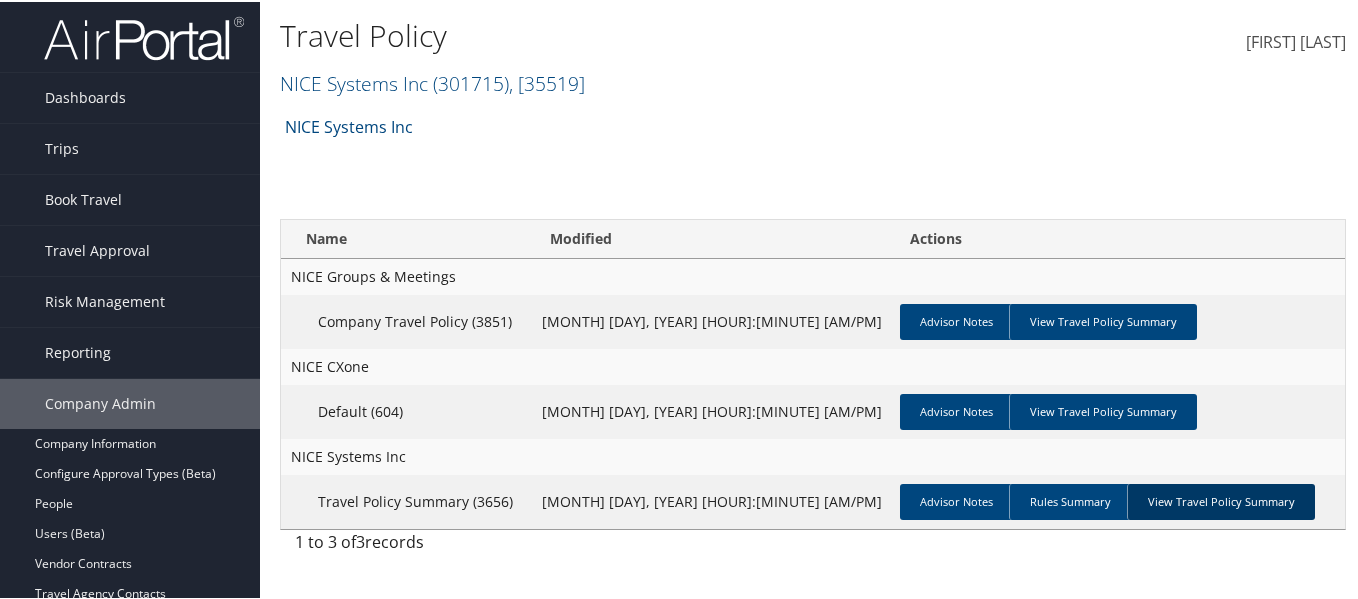 click on "View Travel Policy Summary" at bounding box center [1221, 500] 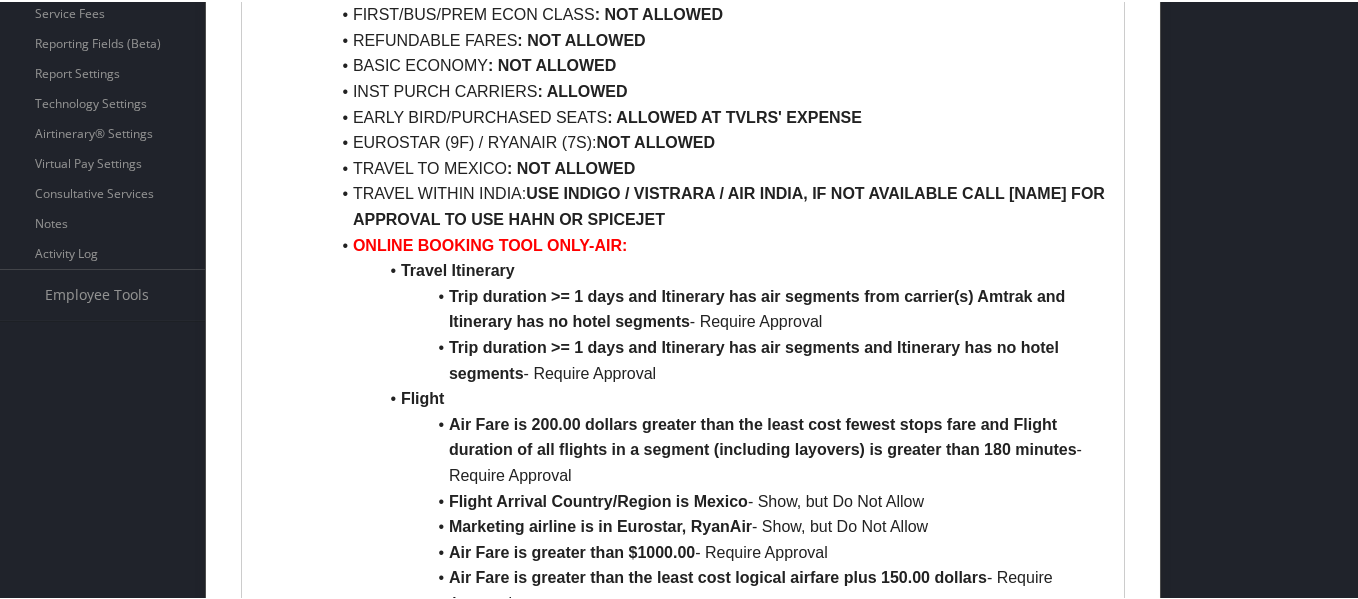 scroll, scrollTop: 800, scrollLeft: 0, axis: vertical 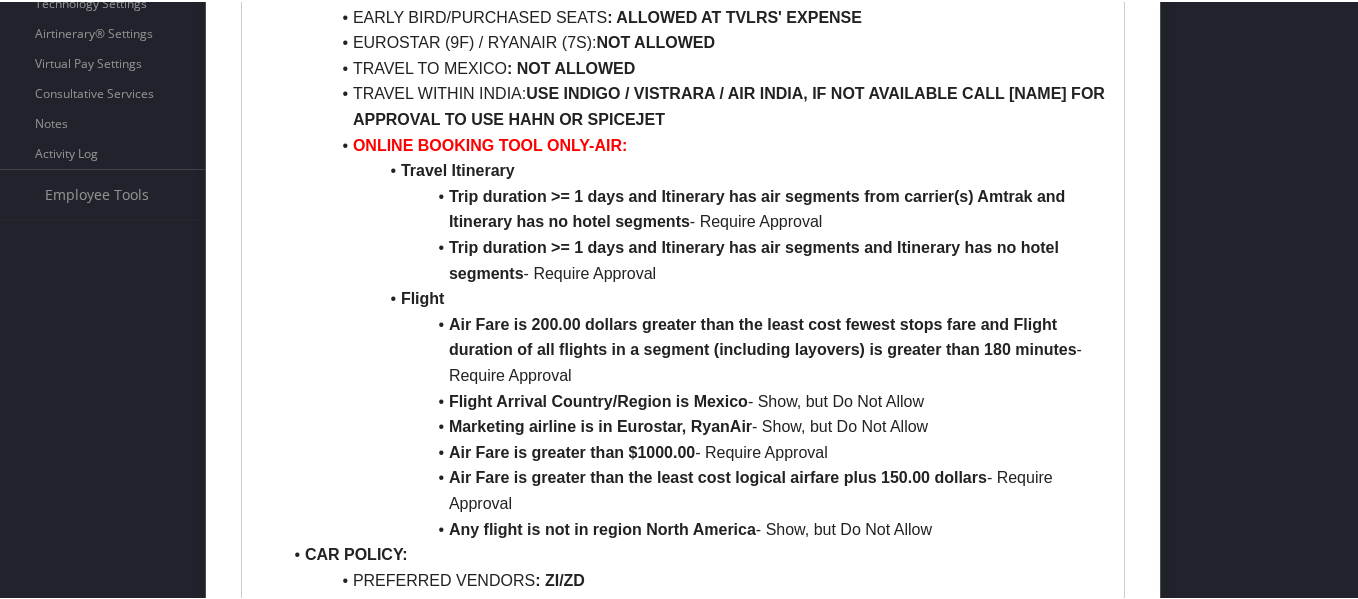 drag, startPoint x: 532, startPoint y: 318, endPoint x: 592, endPoint y: 317, distance: 60.00833 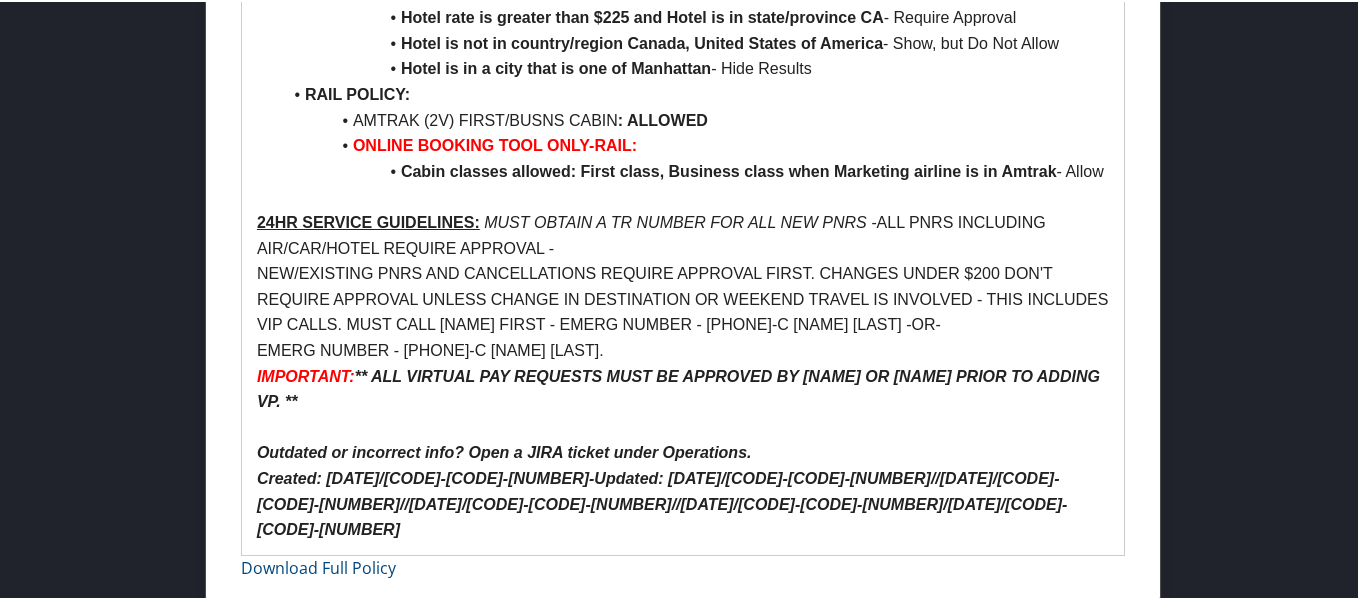scroll, scrollTop: 3870, scrollLeft: 0, axis: vertical 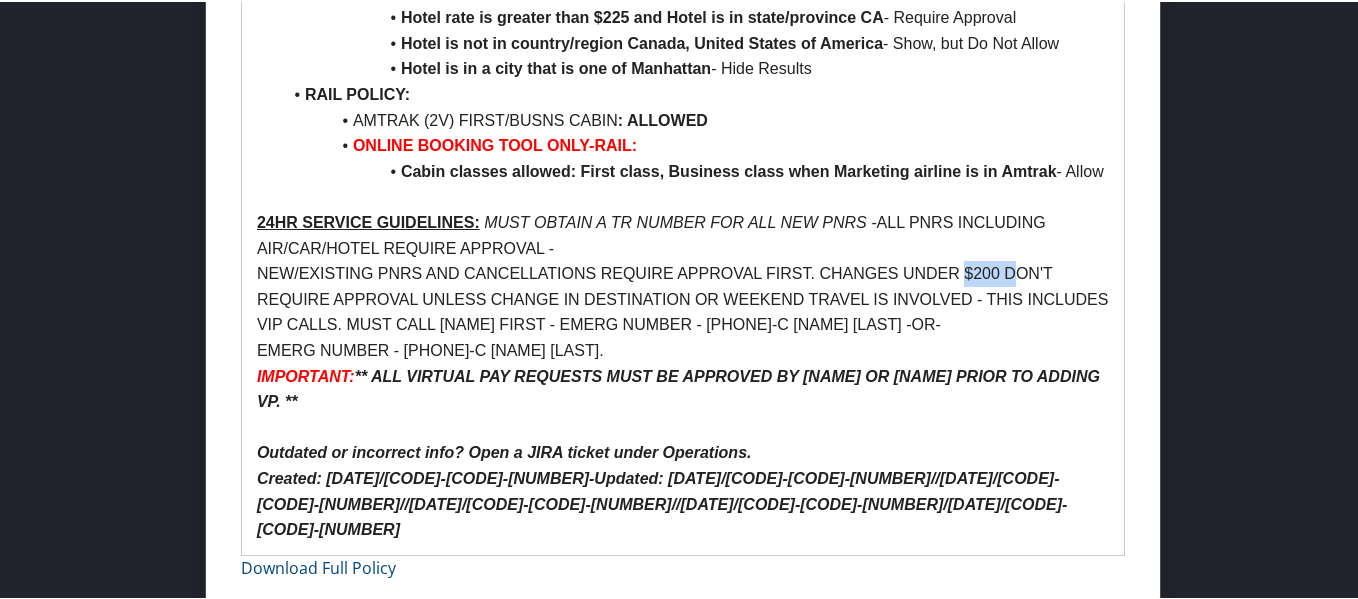 drag, startPoint x: 1010, startPoint y: 271, endPoint x: 966, endPoint y: 277, distance: 44.407207 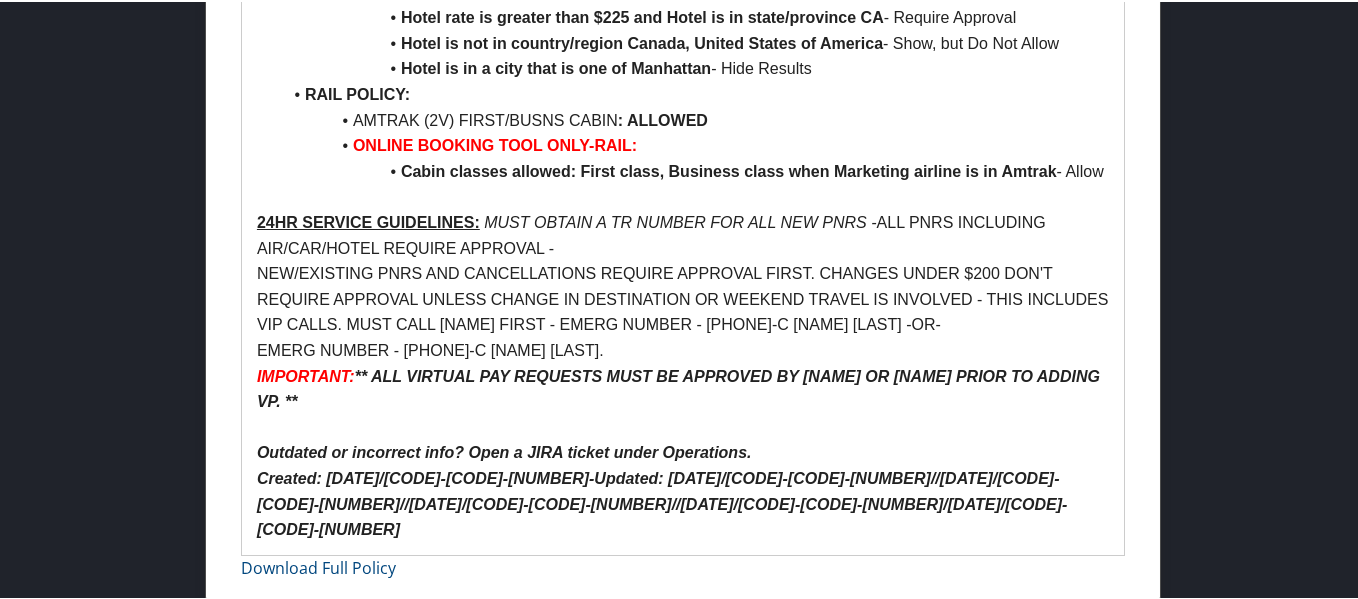 click on "NEW/EXISTING PNRS AND CANCELLATIONS REQUIRE APPROVAL FIRST. CHANGES UNDER $200 DON'T REQUIRE APPROVAL UNLESS CHANGE IN DESTINATION OR WEEKEND TRAVEL IS INVOLVED - THIS INCLUDES VIP CALLS. MUST CALL [NAME] FIRST - EMERG NUMBER - [PHONE]-C [NAME] [LAST] -OR-" at bounding box center [683, 297] 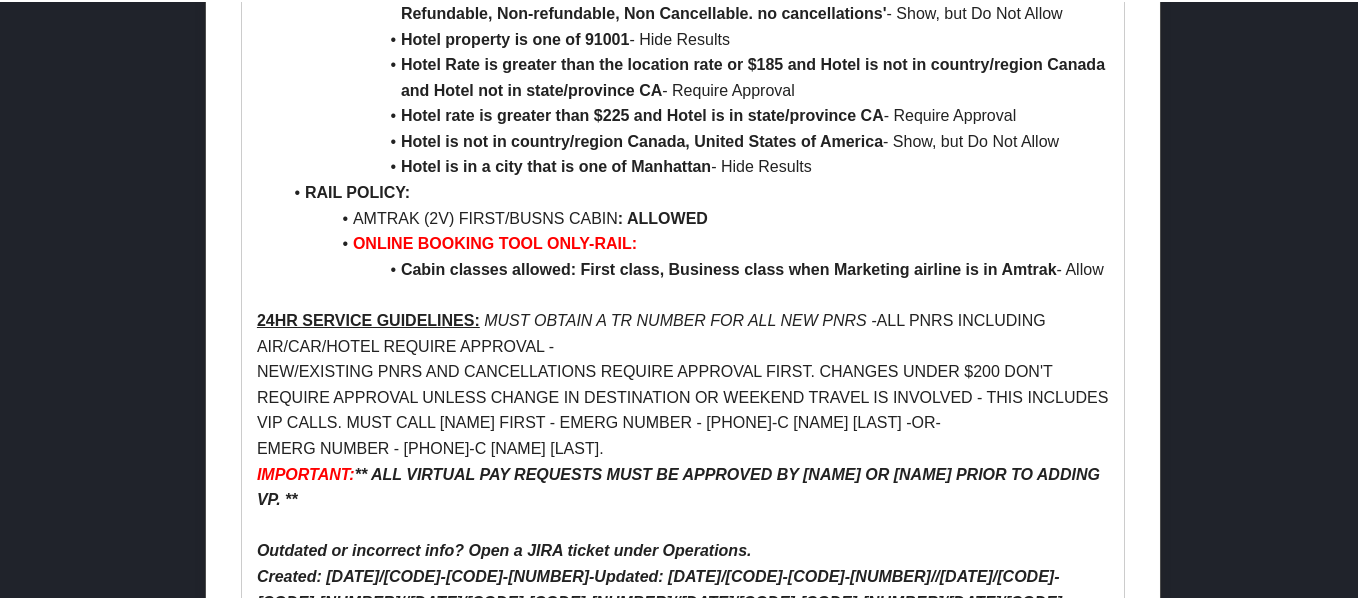 scroll, scrollTop: 3870, scrollLeft: 0, axis: vertical 